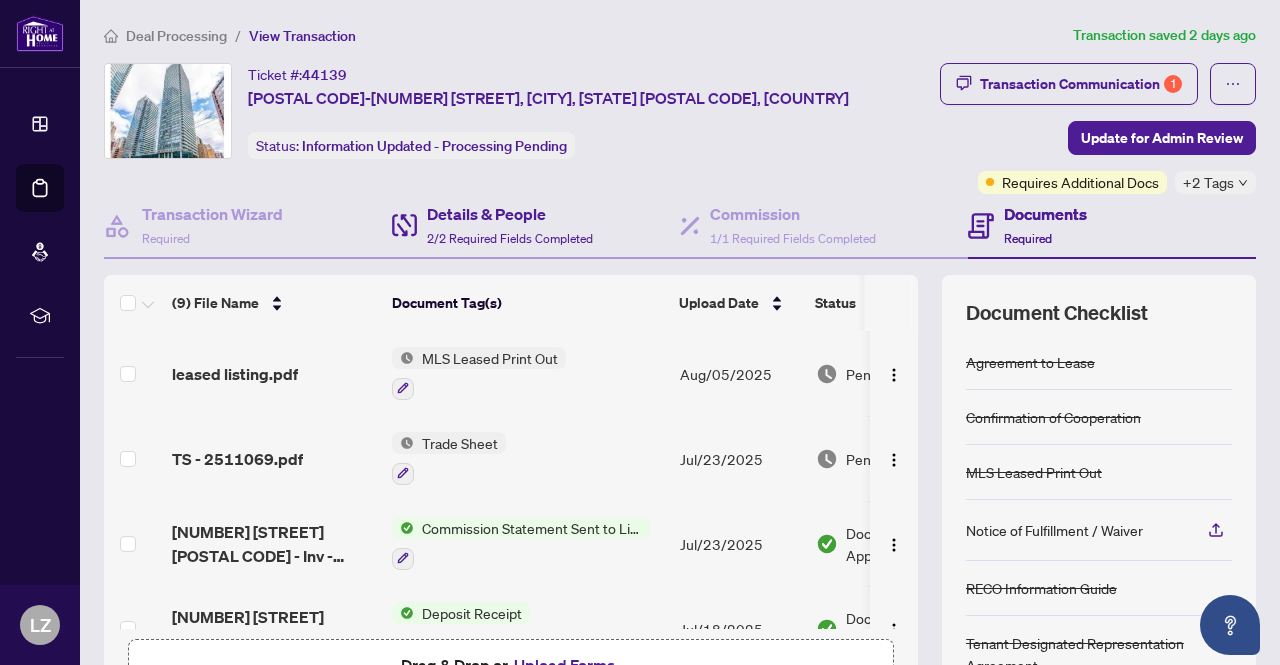 scroll, scrollTop: 0, scrollLeft: 0, axis: both 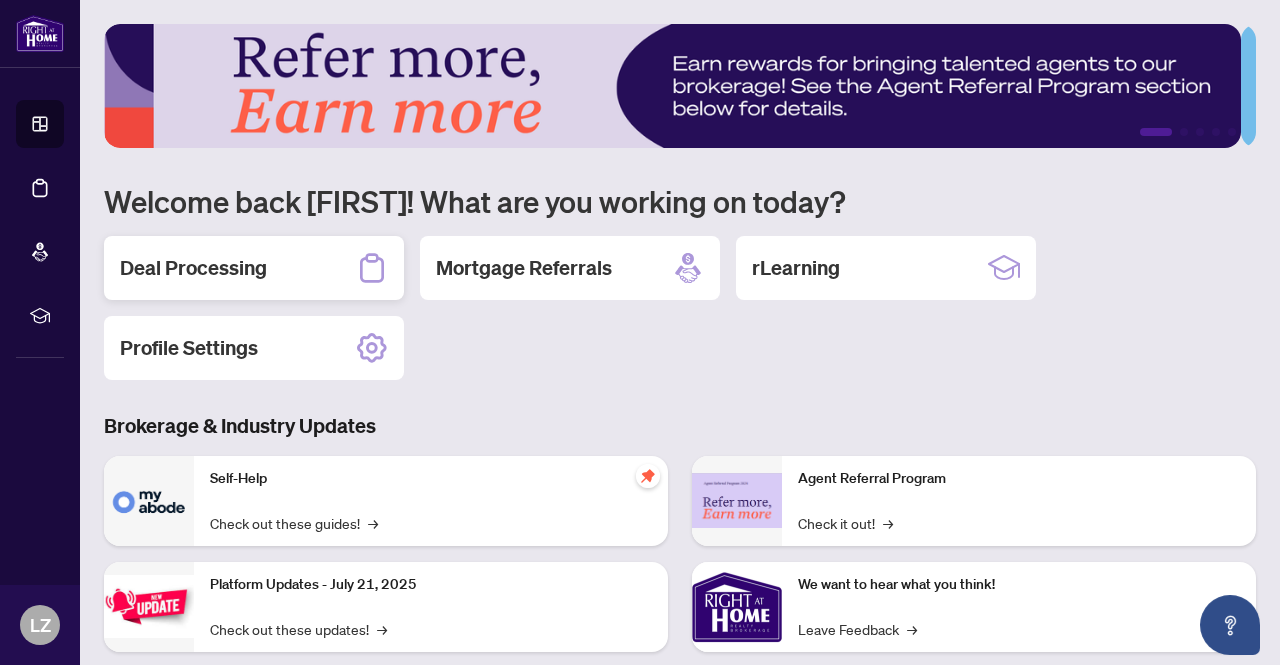 click on "Deal Processing" at bounding box center [193, 268] 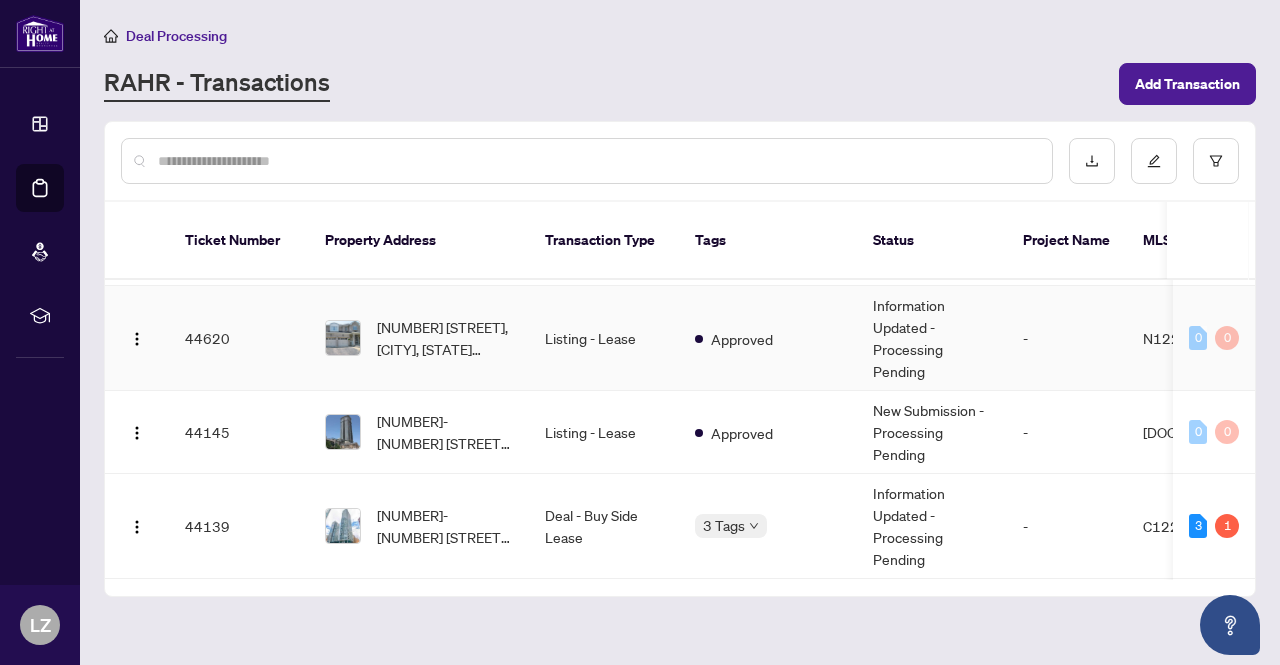 scroll, scrollTop: 100, scrollLeft: 0, axis: vertical 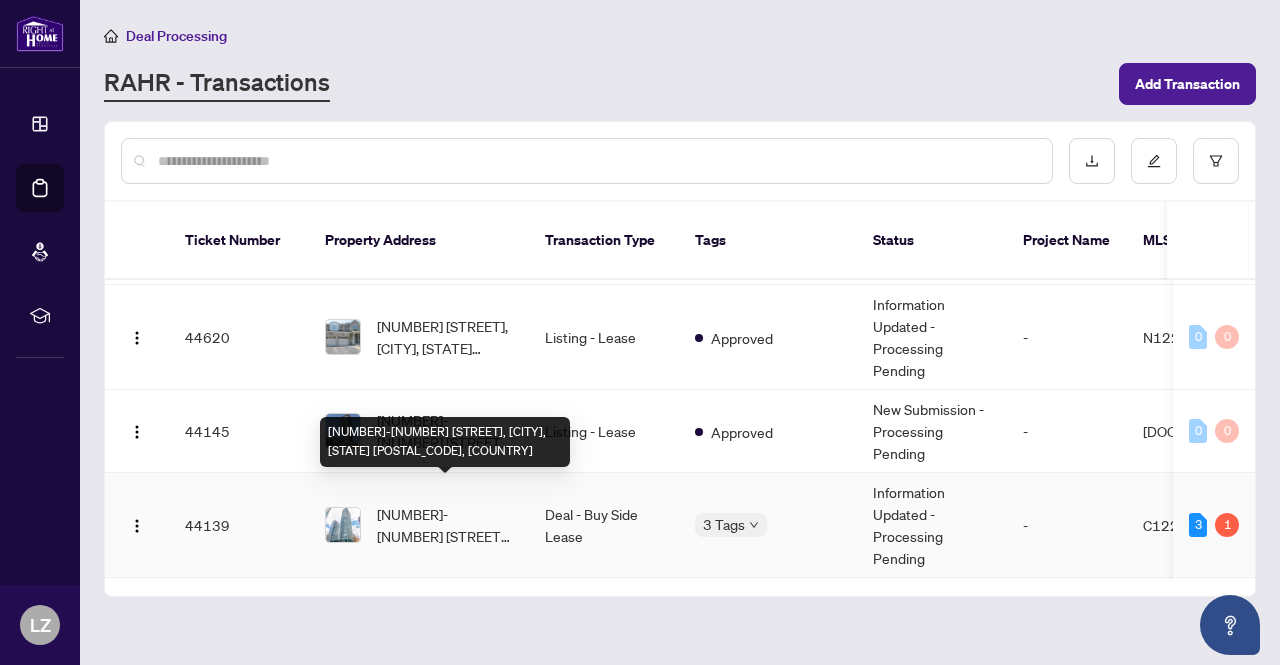click on "[NUMBER]-[NUMBER] [STREET], [CITY], [STATE] [POSTAL_CODE], [COUNTRY]" at bounding box center (445, 525) 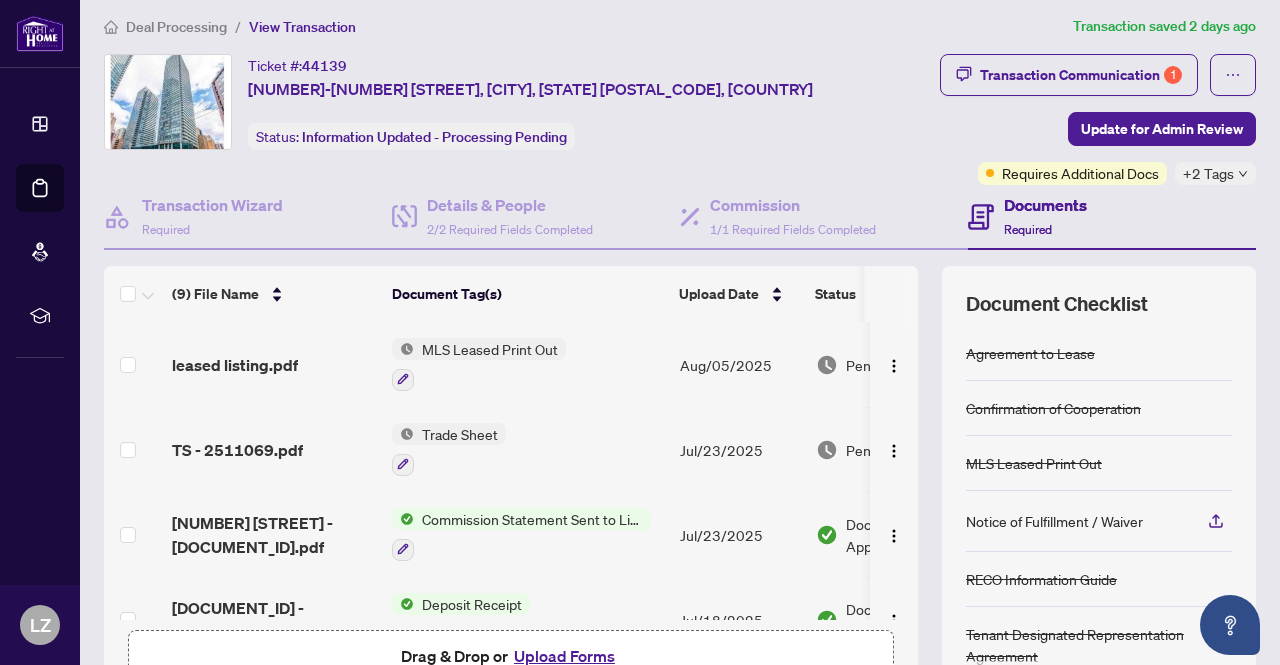 scroll, scrollTop: 0, scrollLeft: 0, axis: both 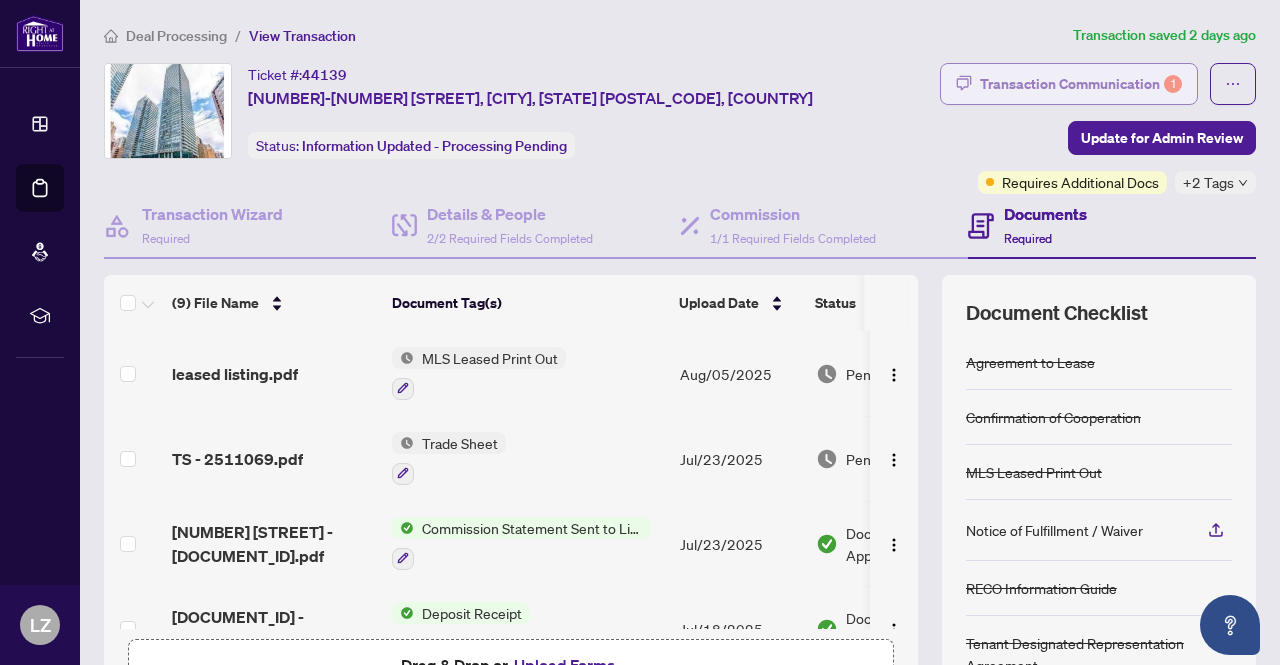 click on "Transaction Communication 1" at bounding box center (1081, 84) 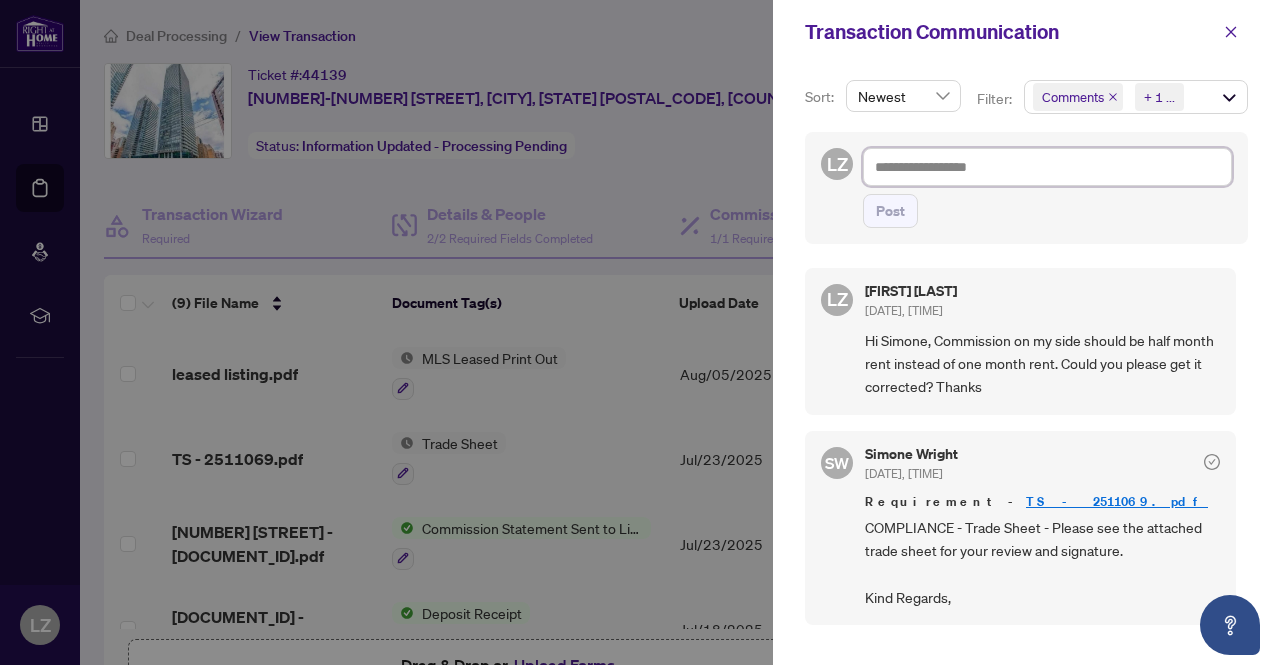 click at bounding box center [1047, 167] 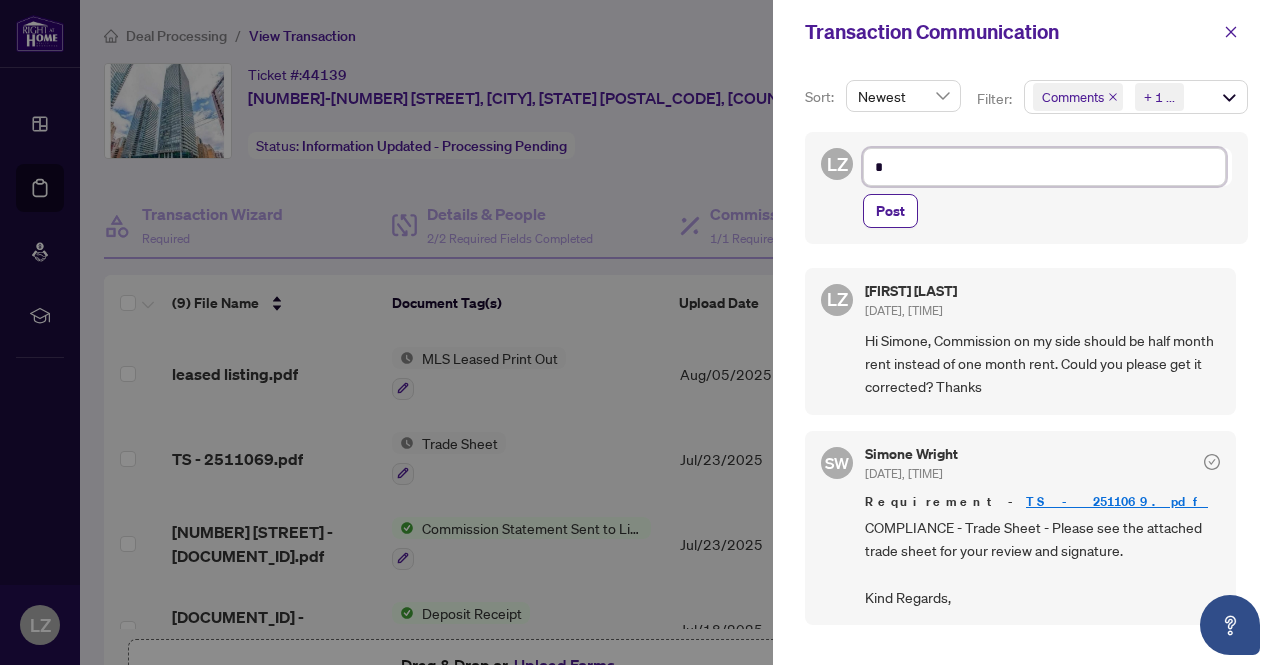 type on "**" 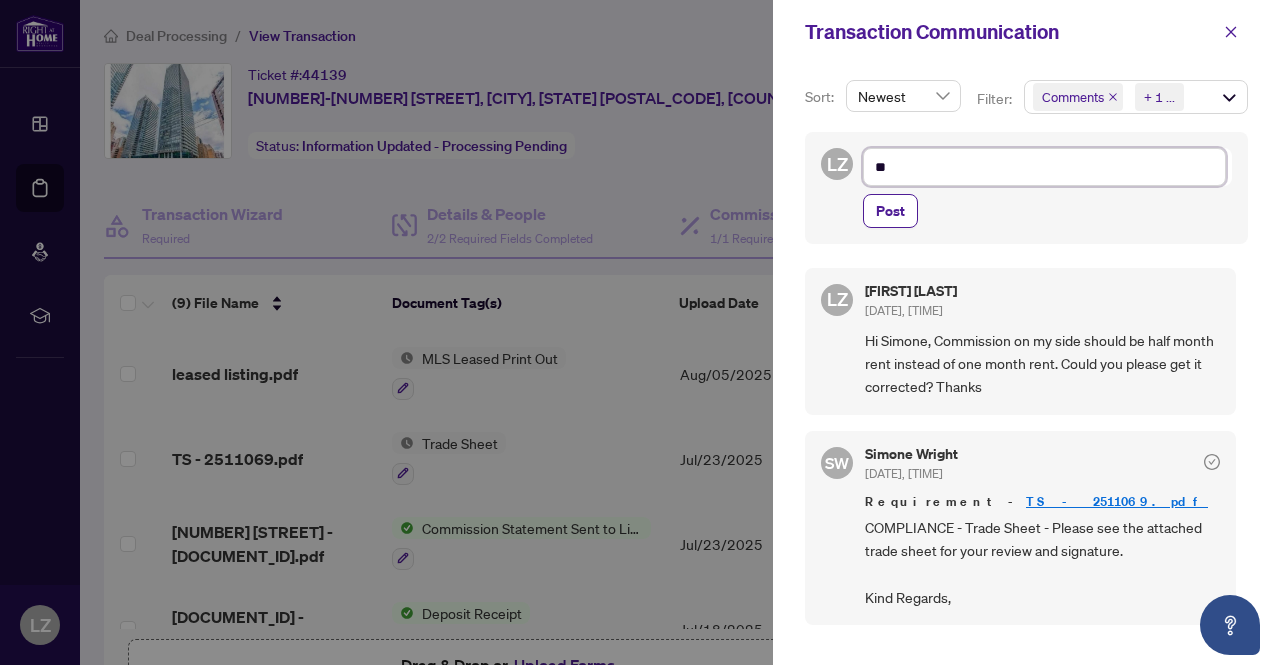 type on "**" 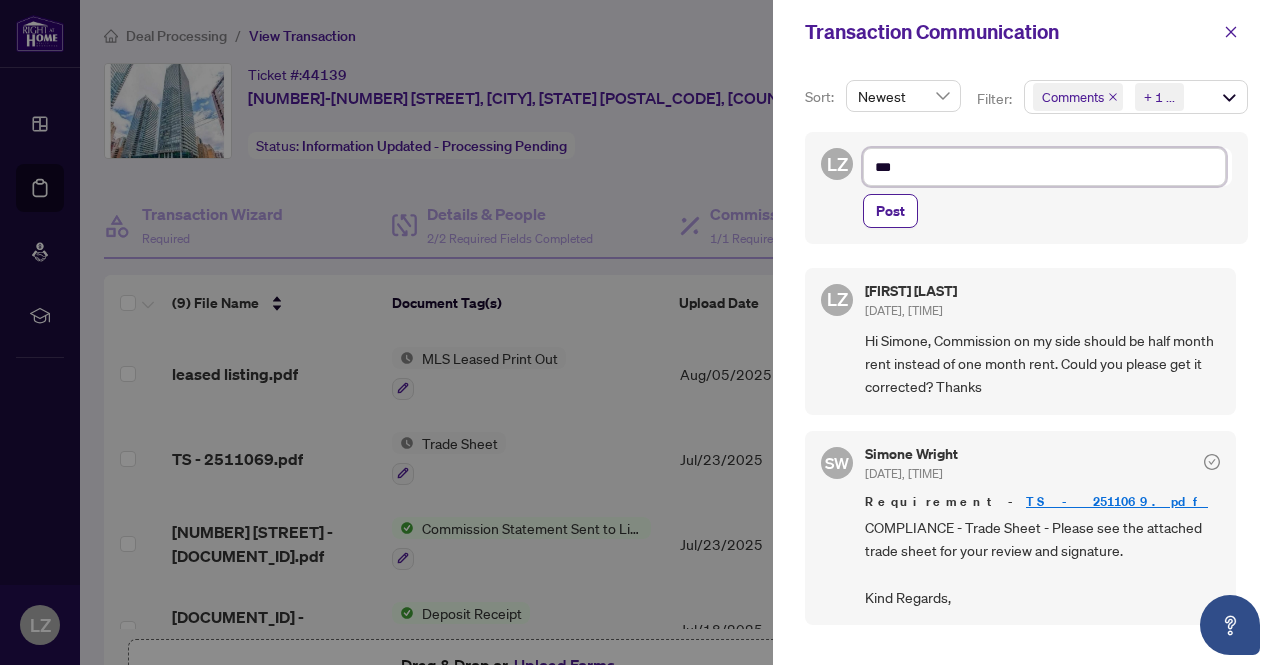 type on "****" 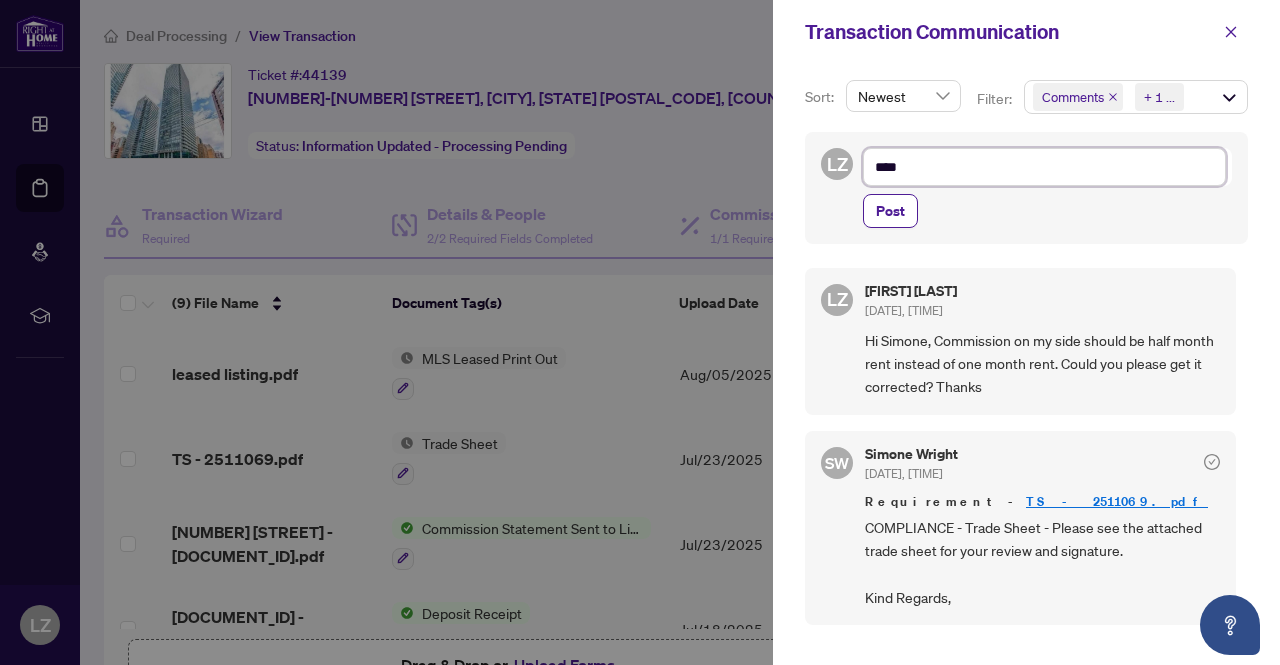 type on "*****" 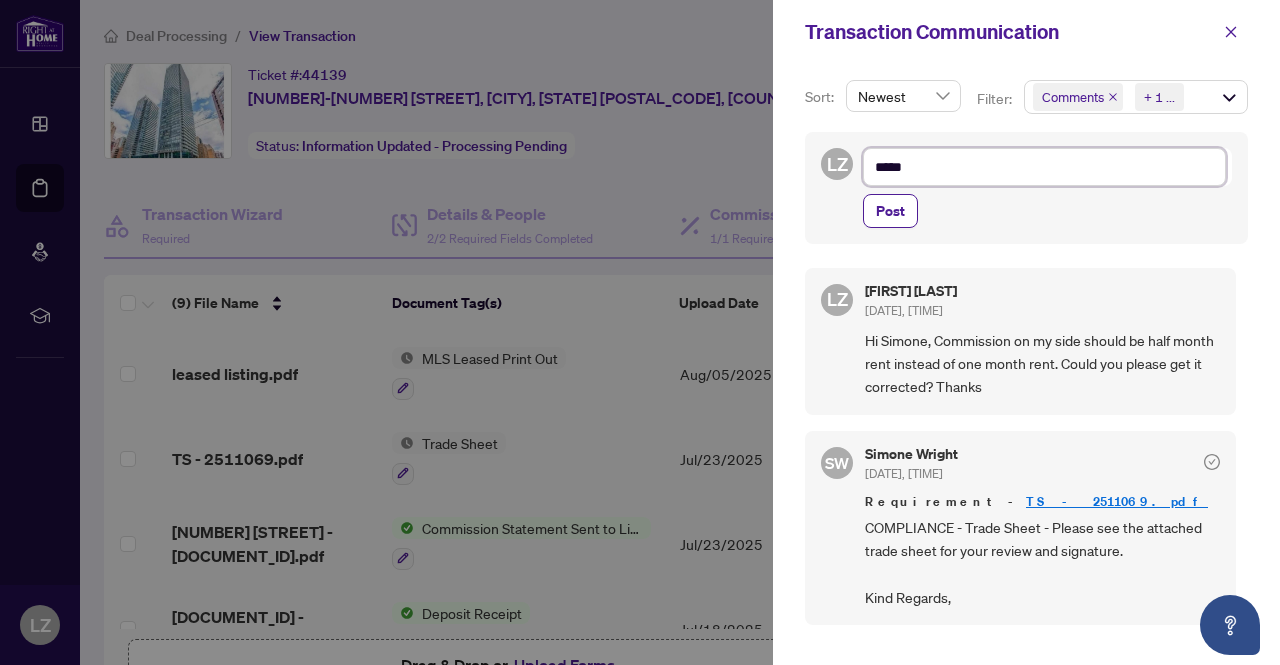type on "******" 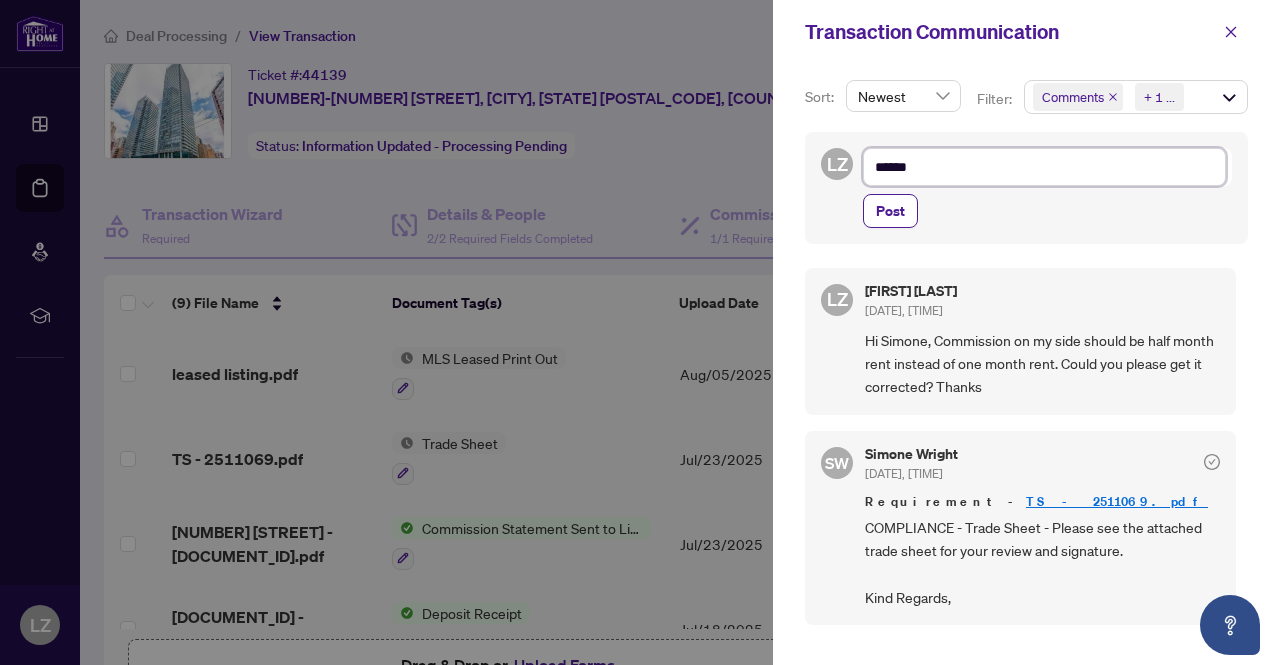 type on "*******" 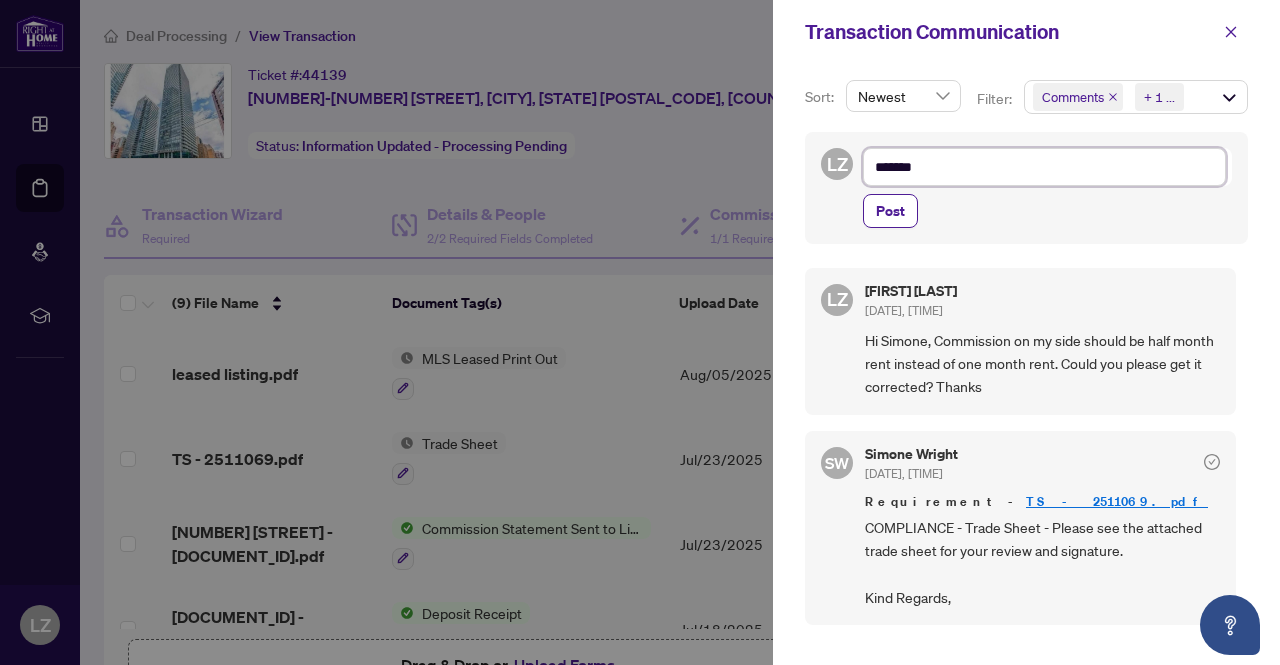 type on "******" 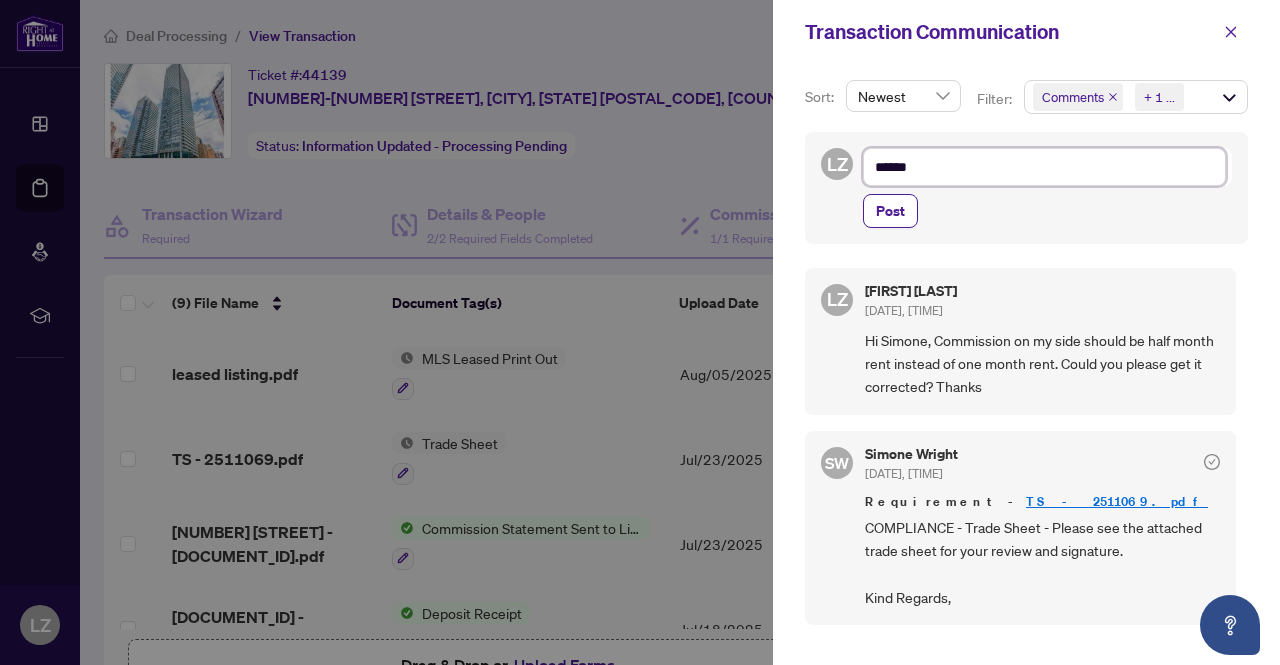 type on "*****" 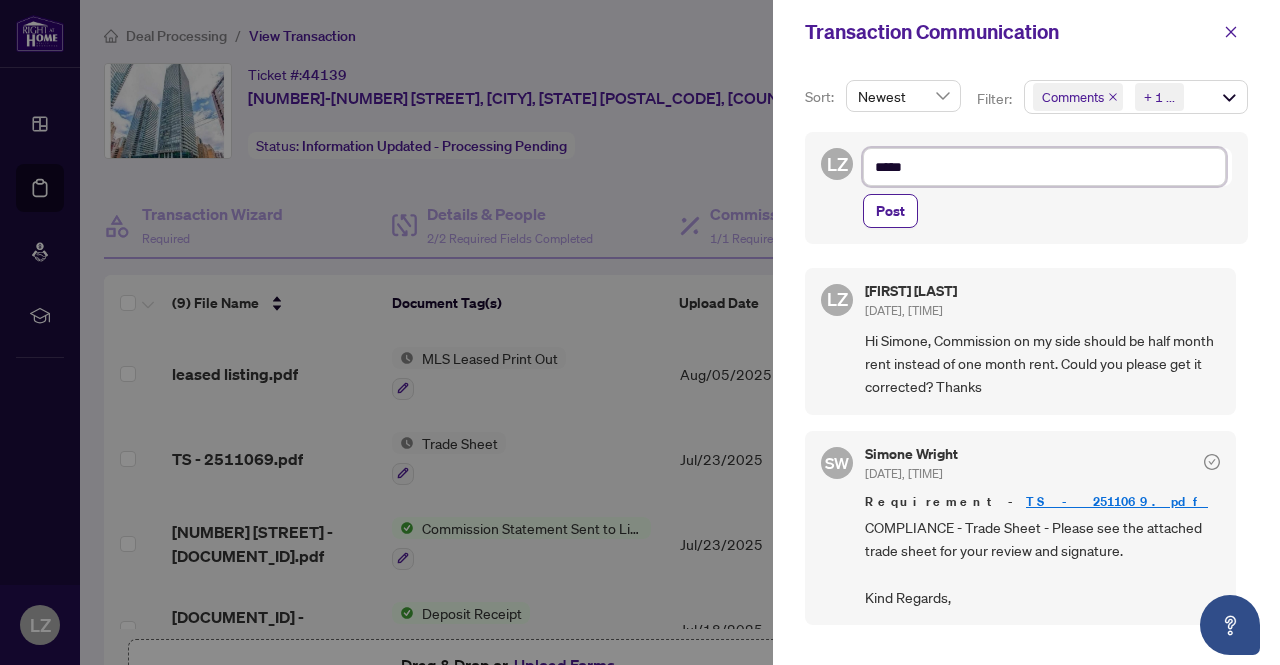 type on "****" 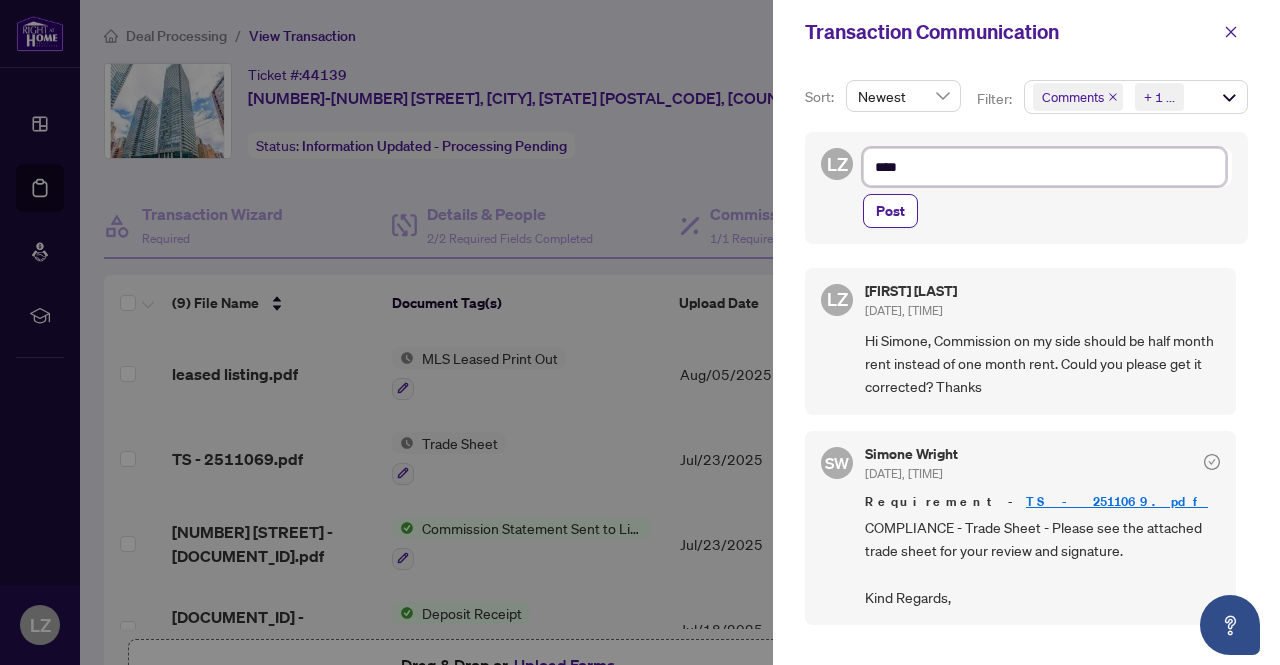 type on "**" 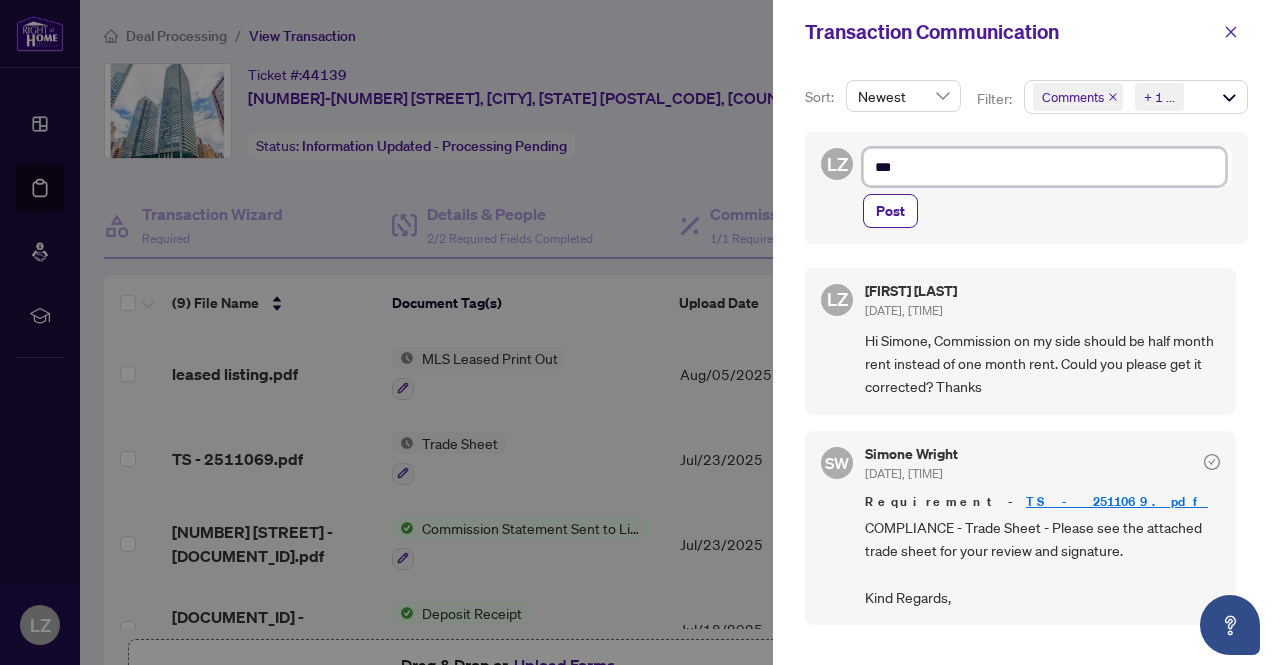 type on "****" 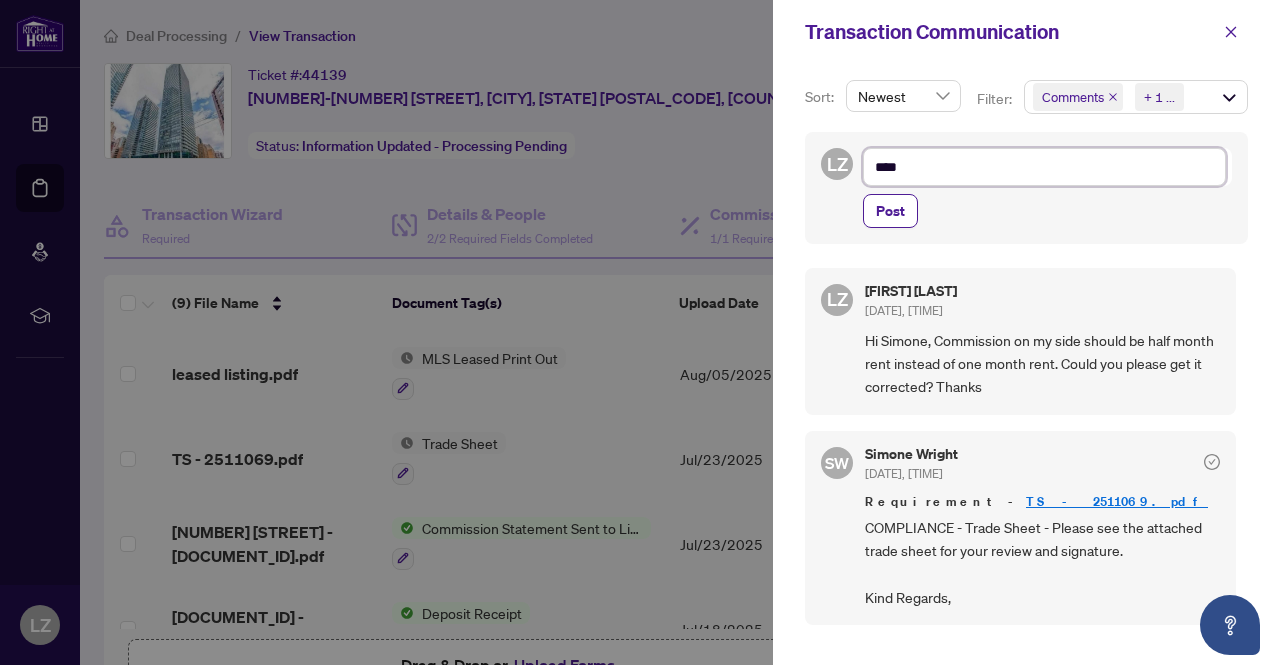 type on "*****" 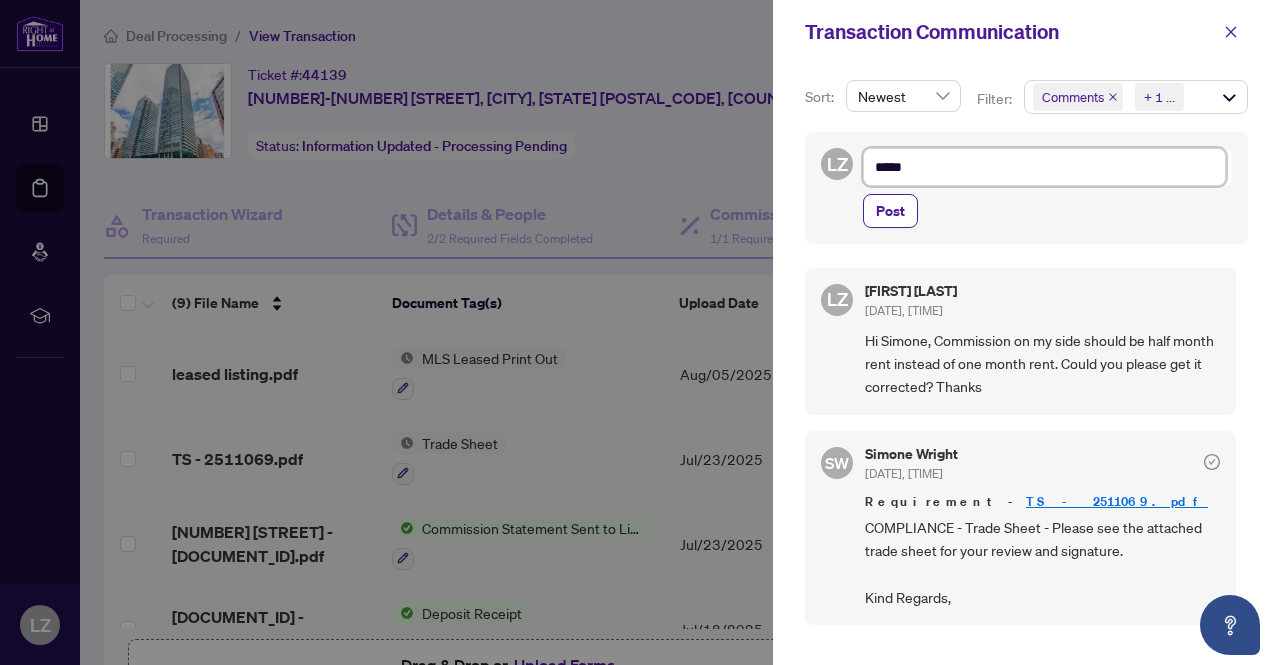 type on "******" 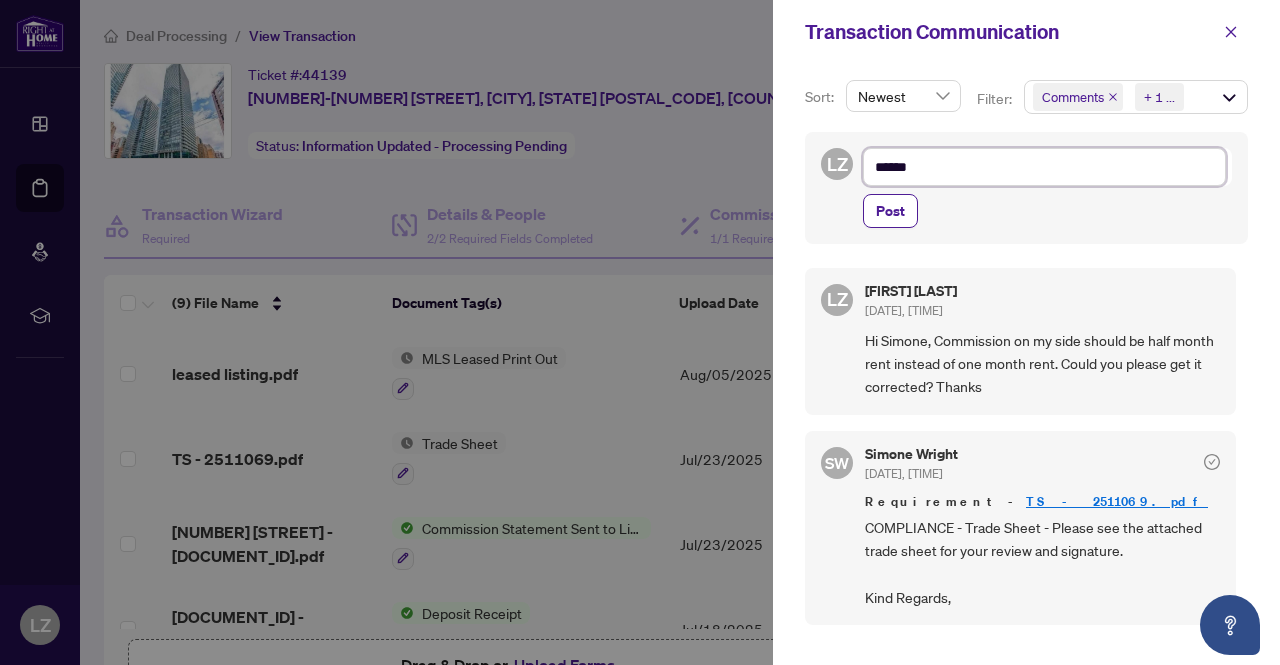 type on "*******" 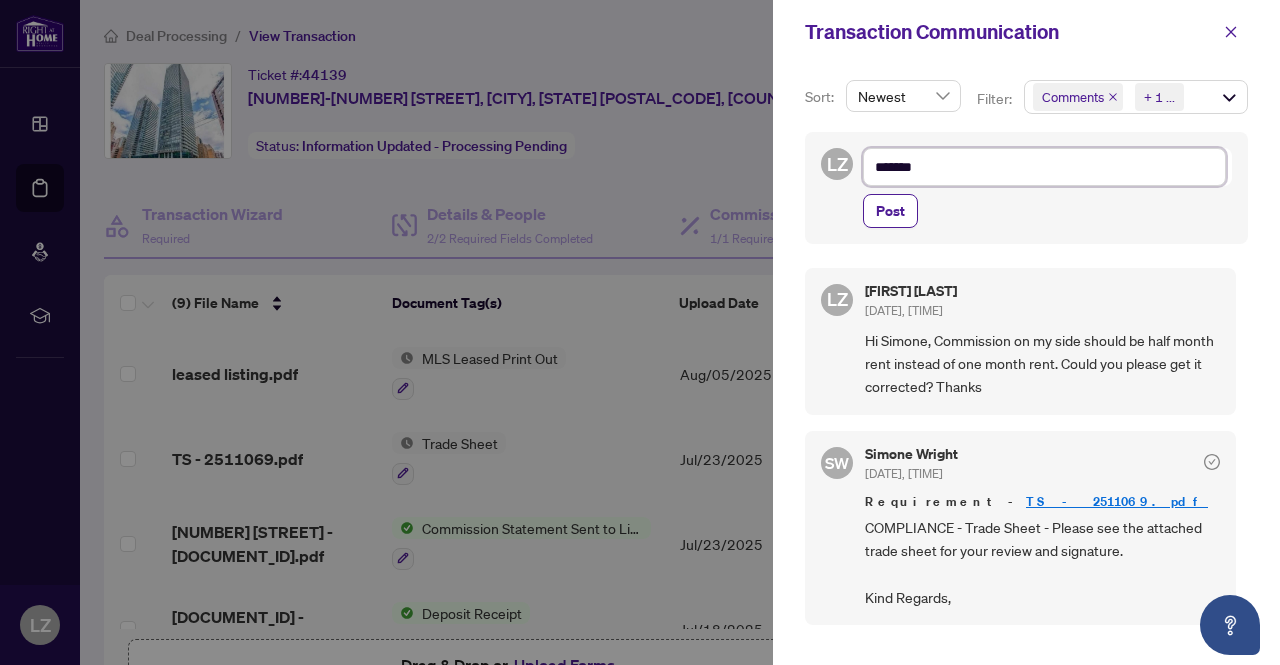type on "********" 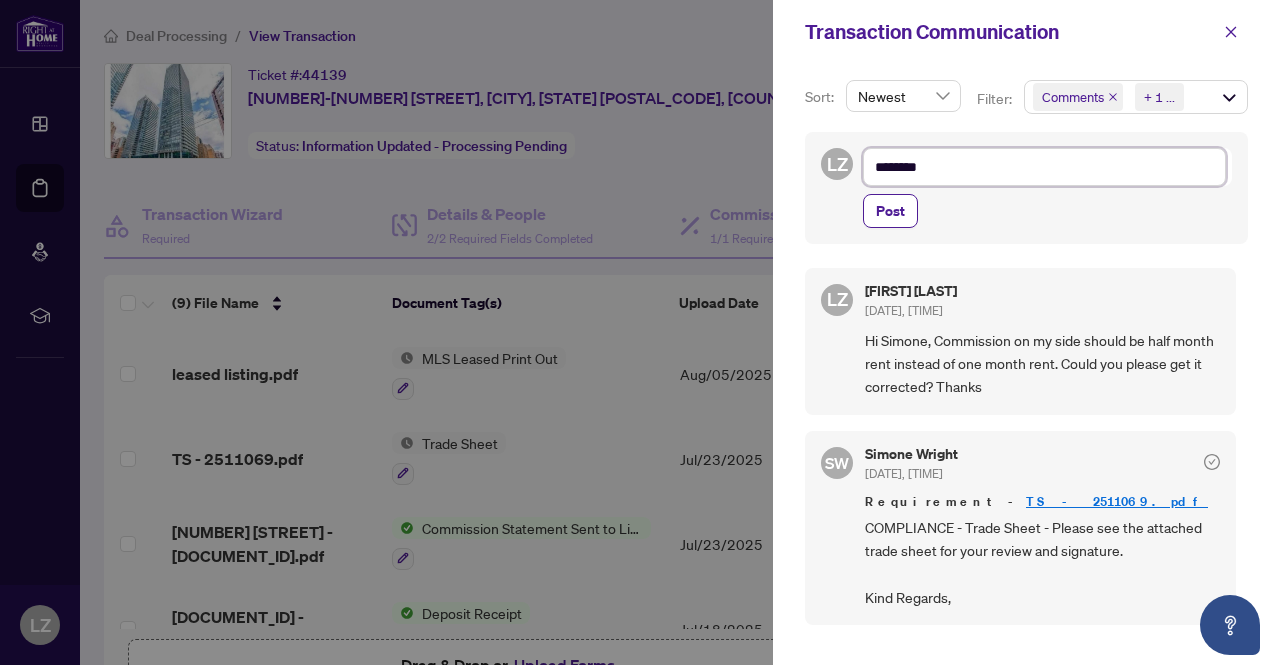 type on "*********" 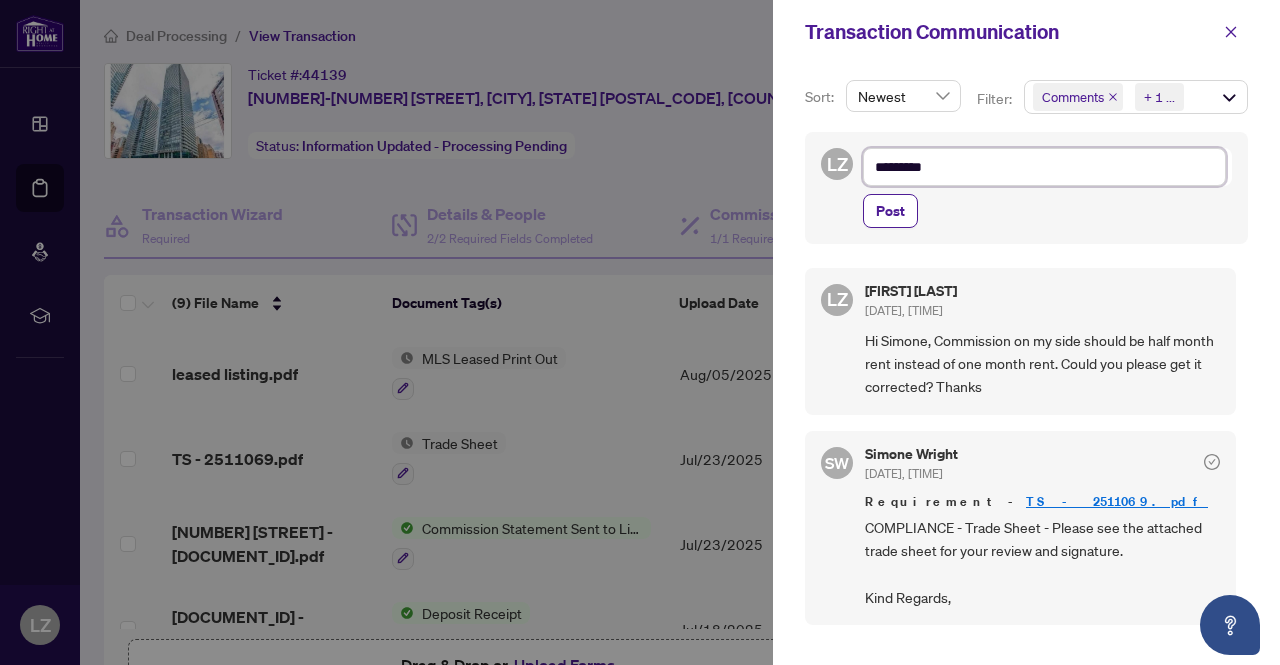 type on "*********" 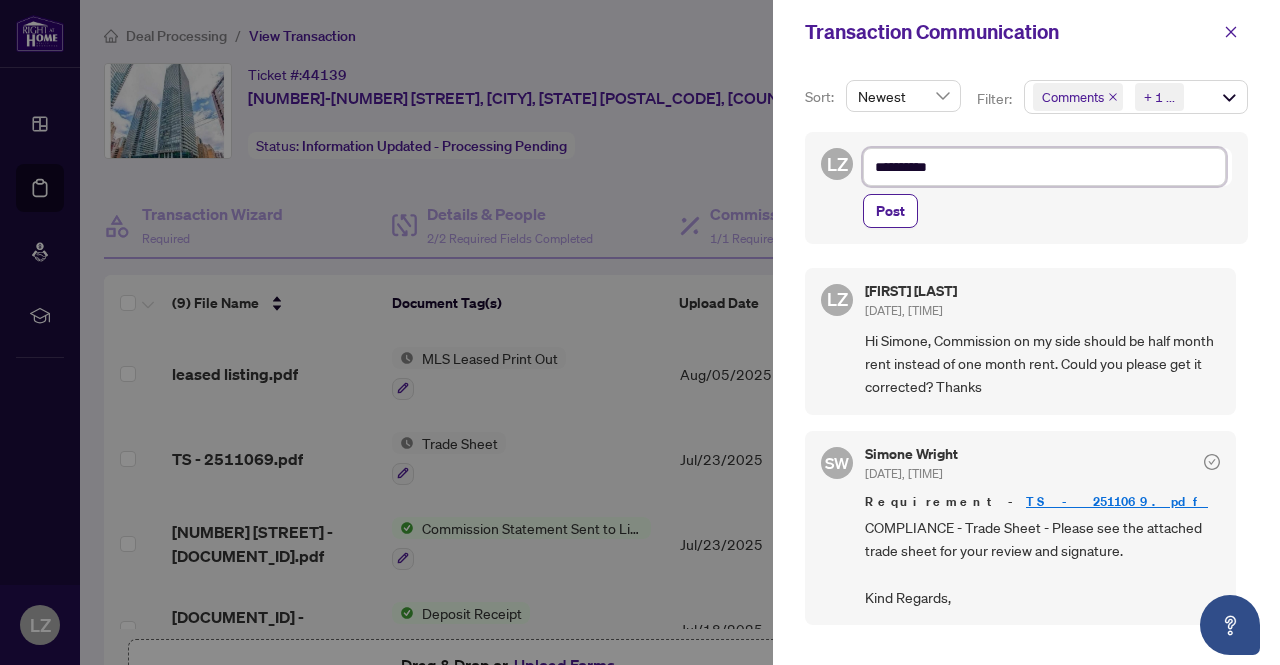 type on "**********" 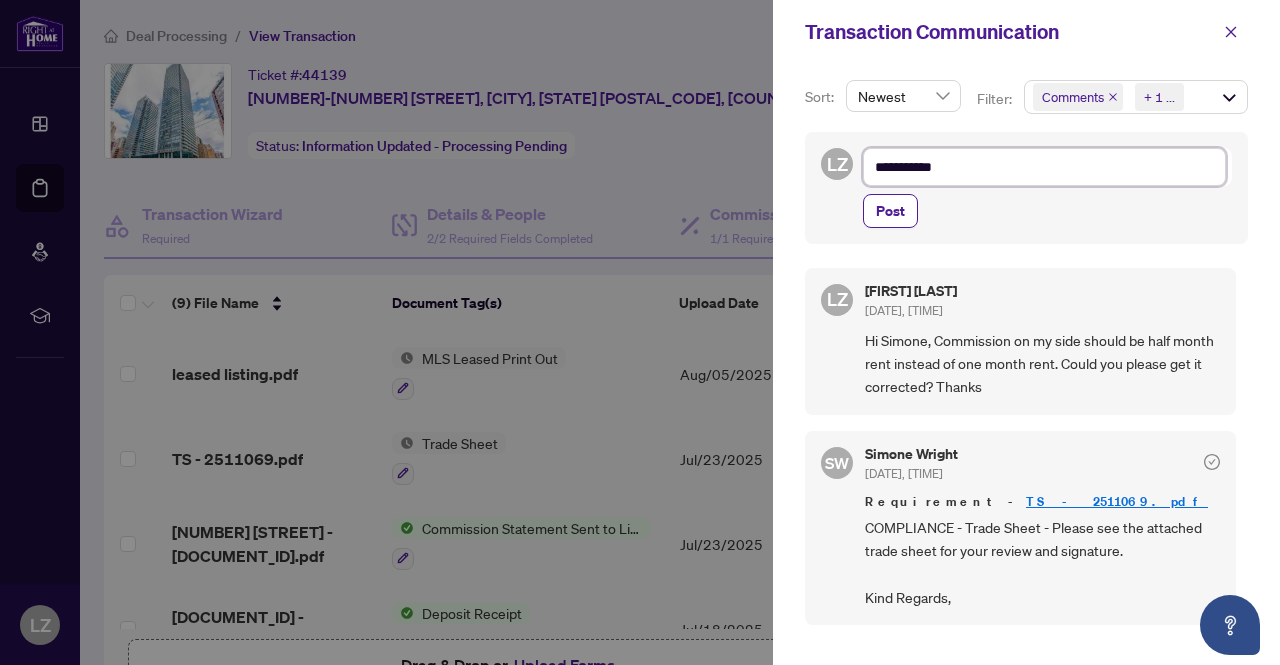 type on "**********" 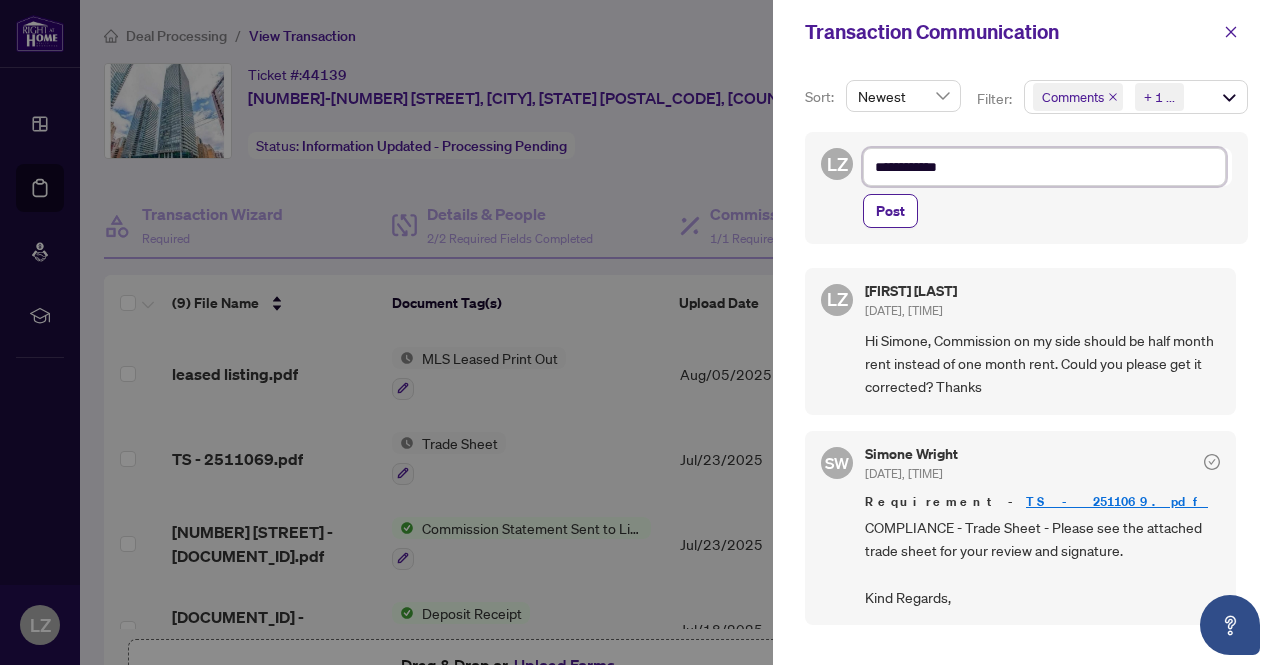 type on "**********" 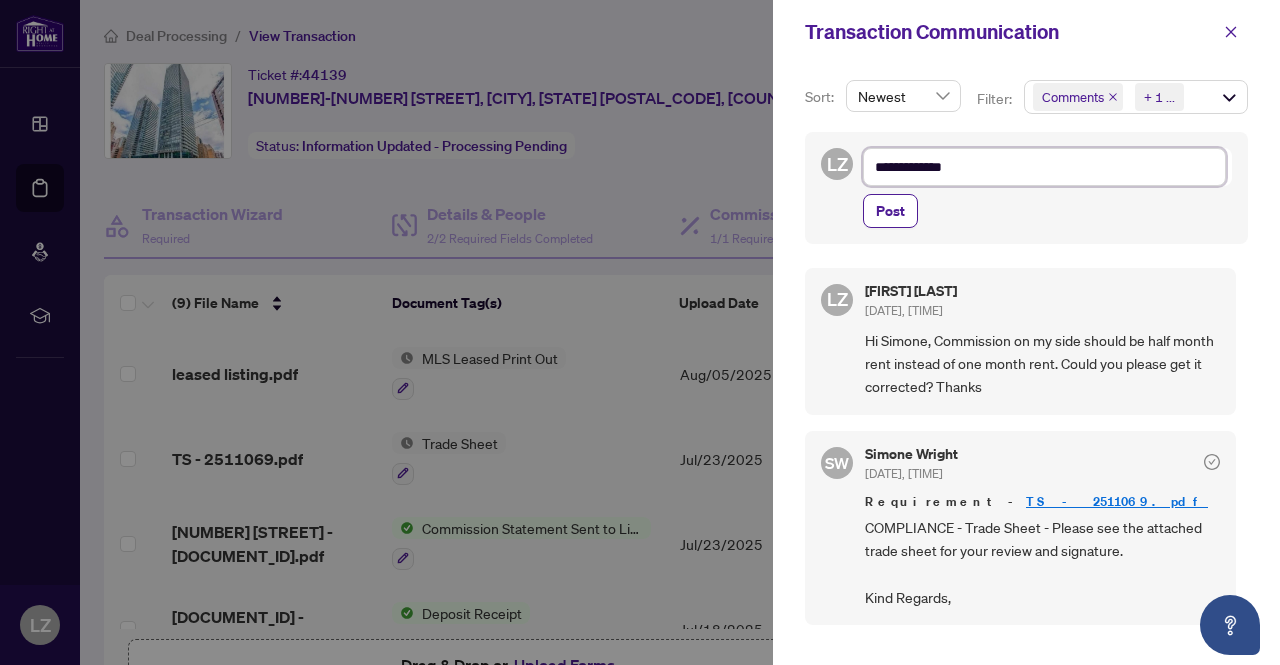 type on "**********" 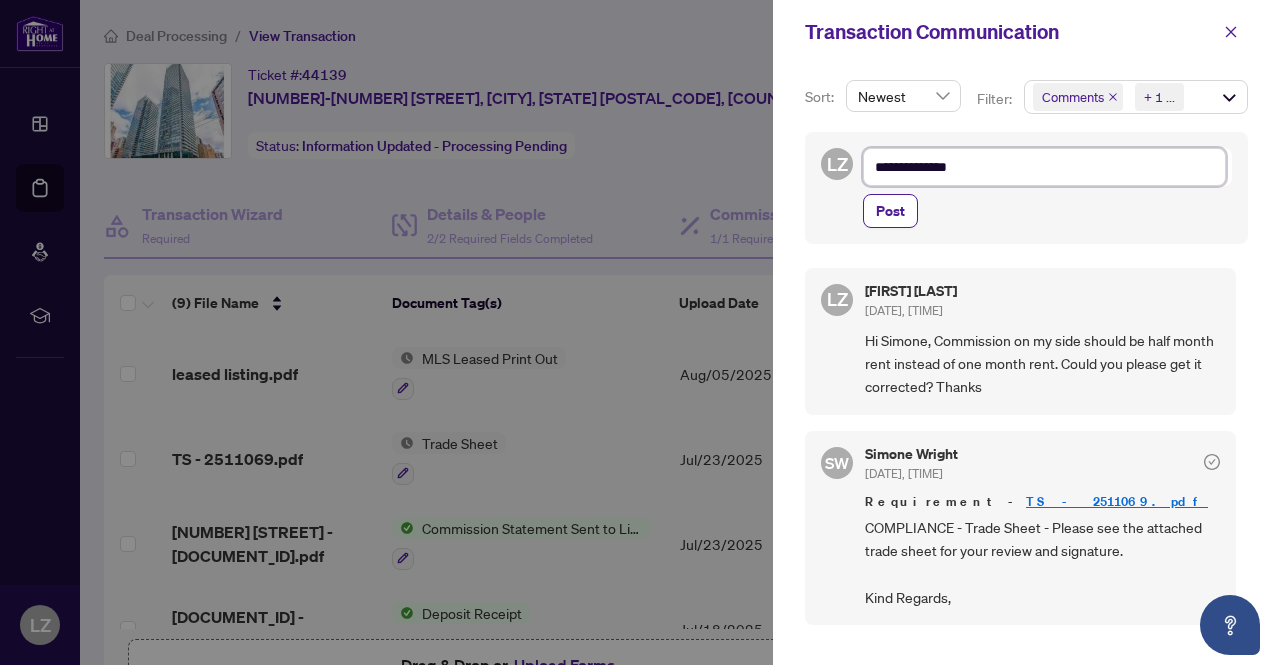 type on "**********" 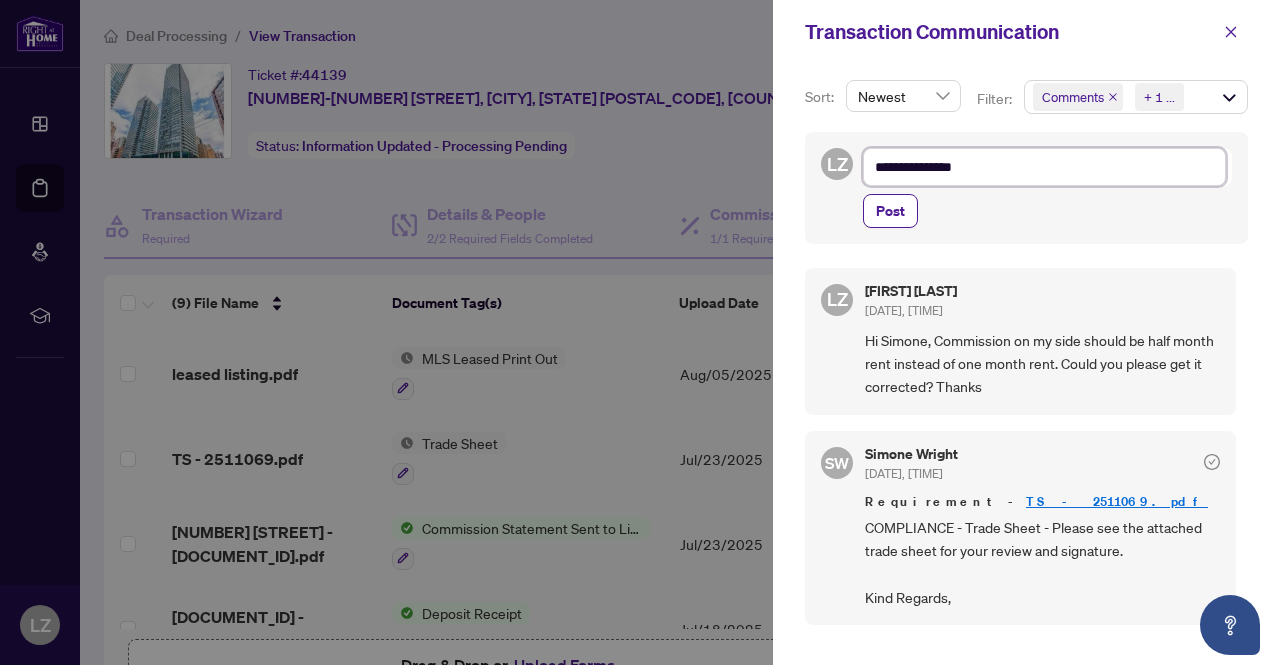 type on "**********" 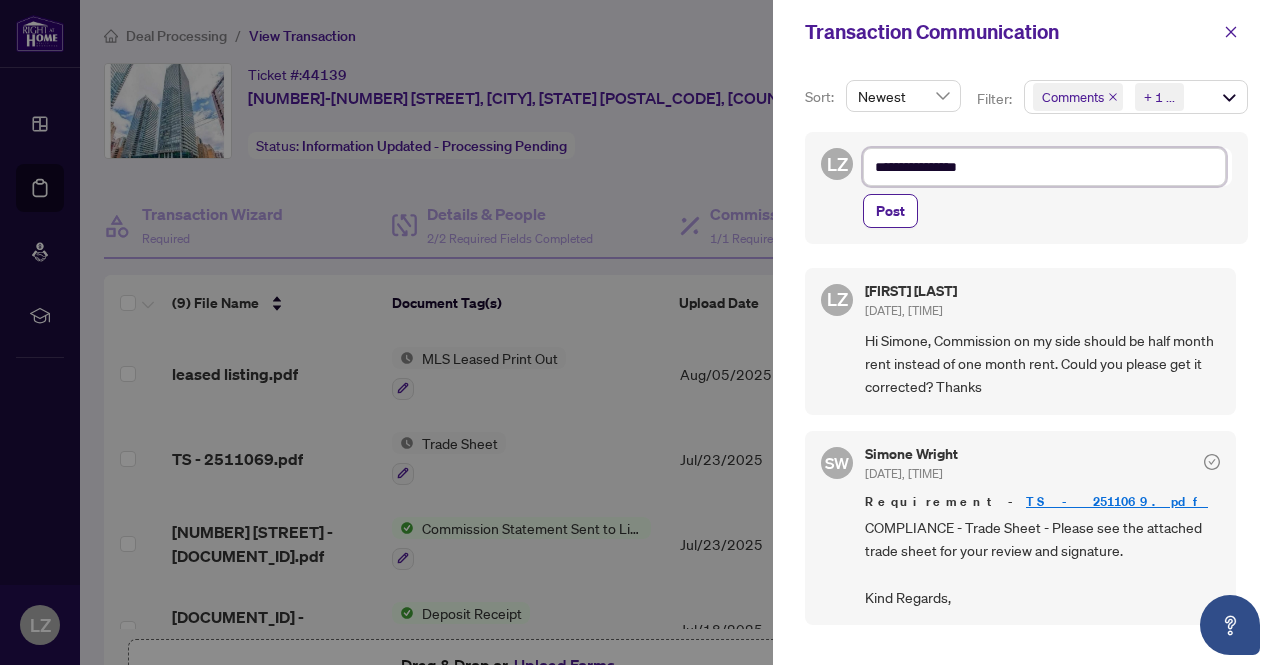 type on "**********" 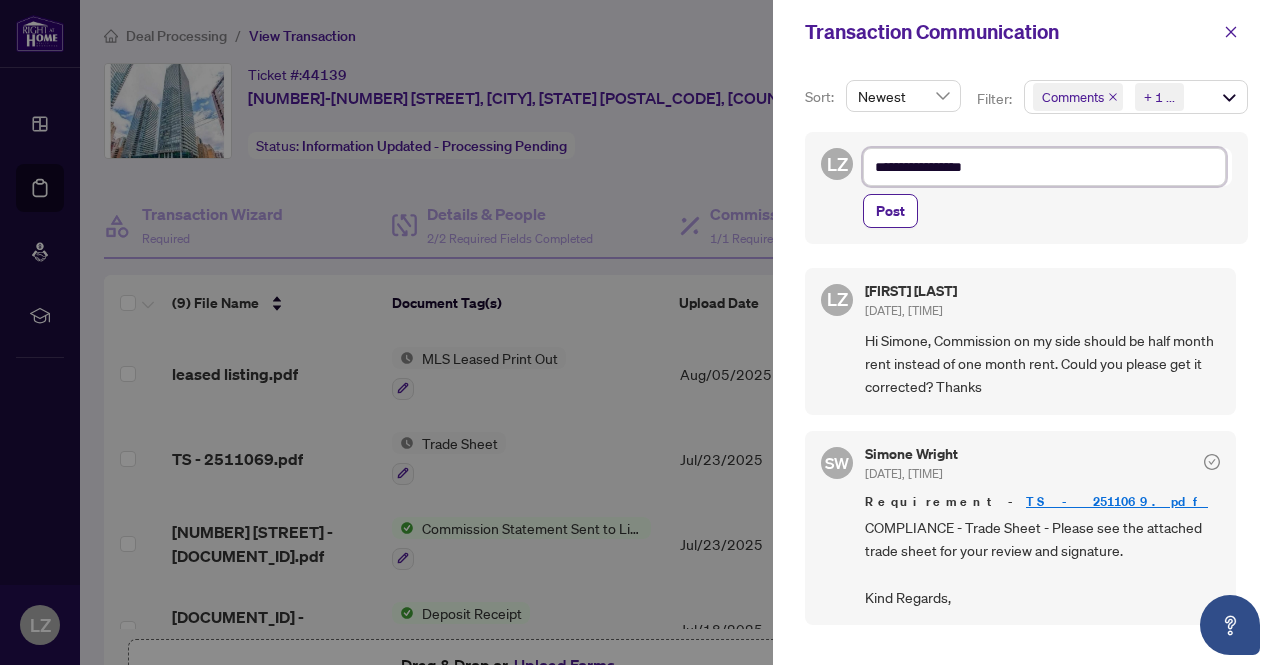 type on "**********" 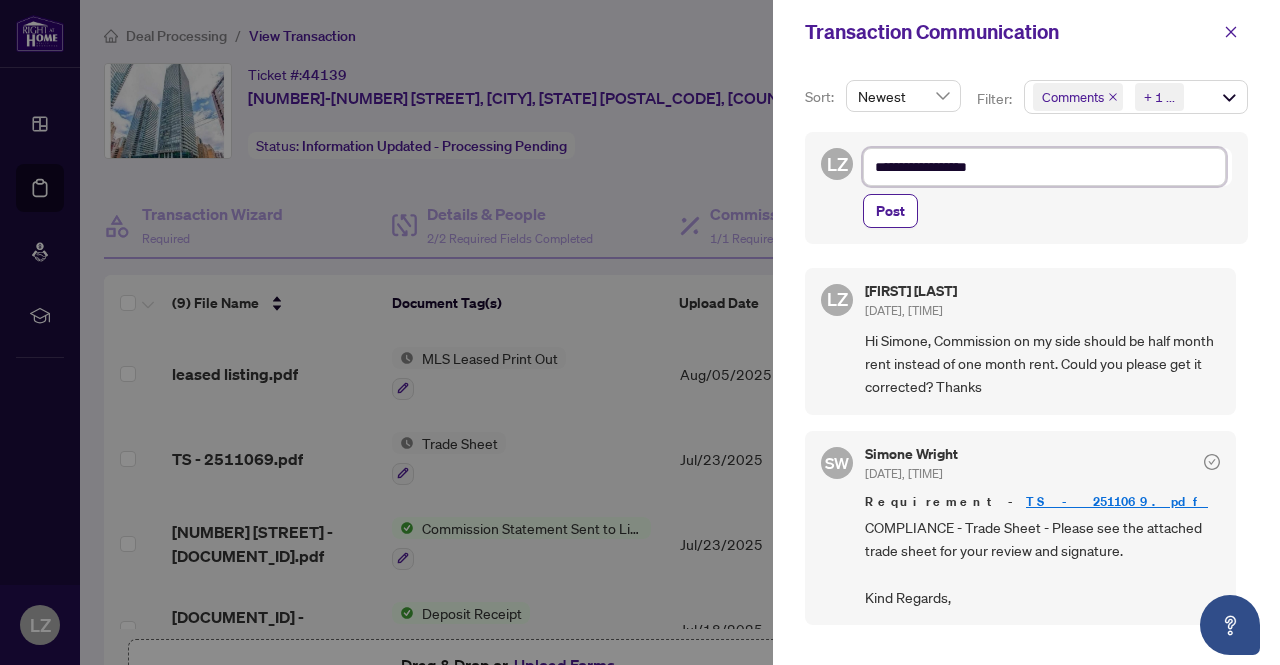 type on "**********" 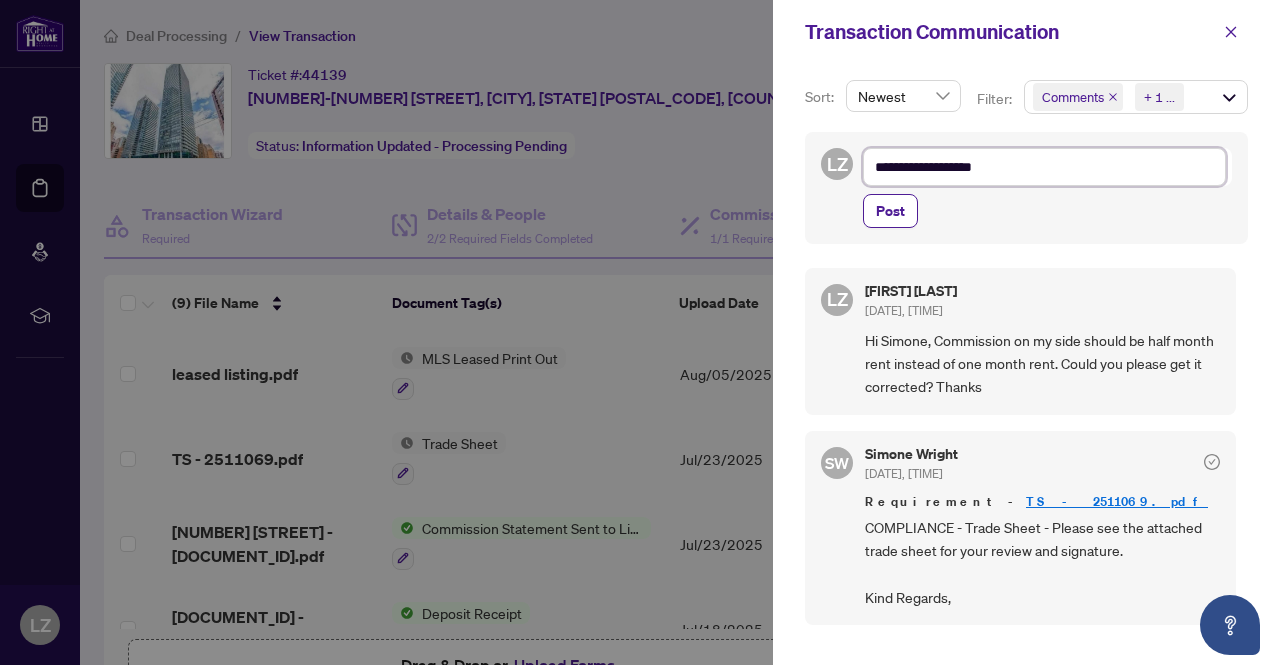 type on "**********" 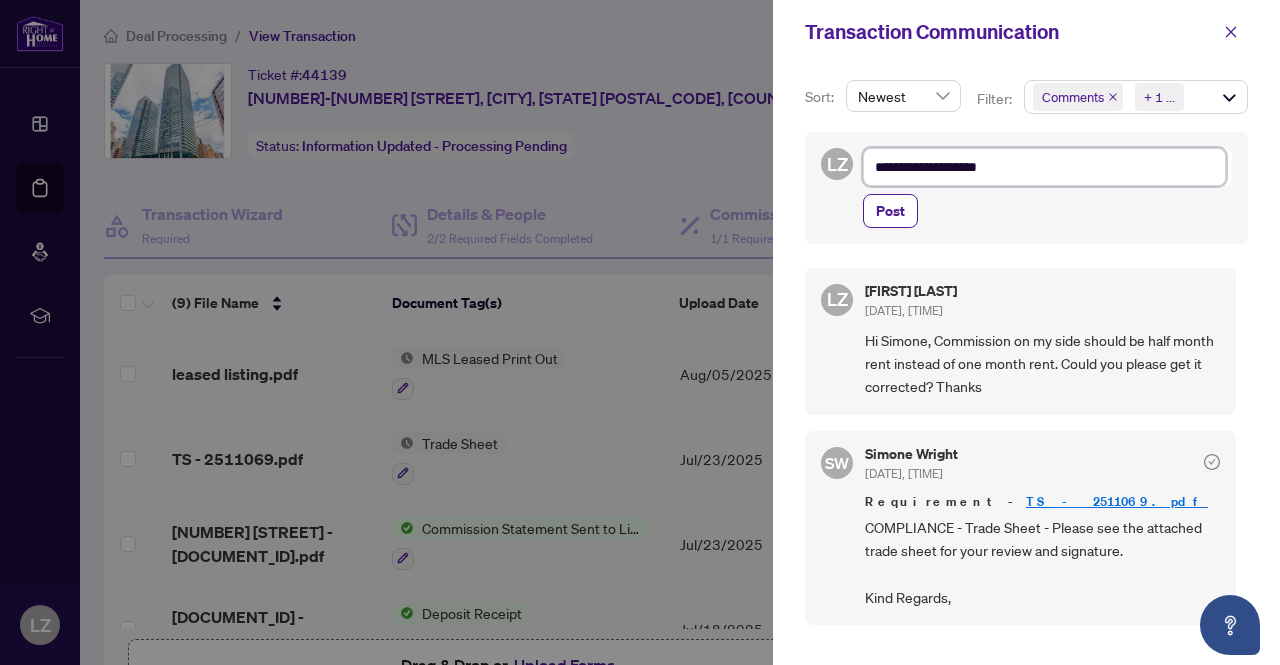 type on "**********" 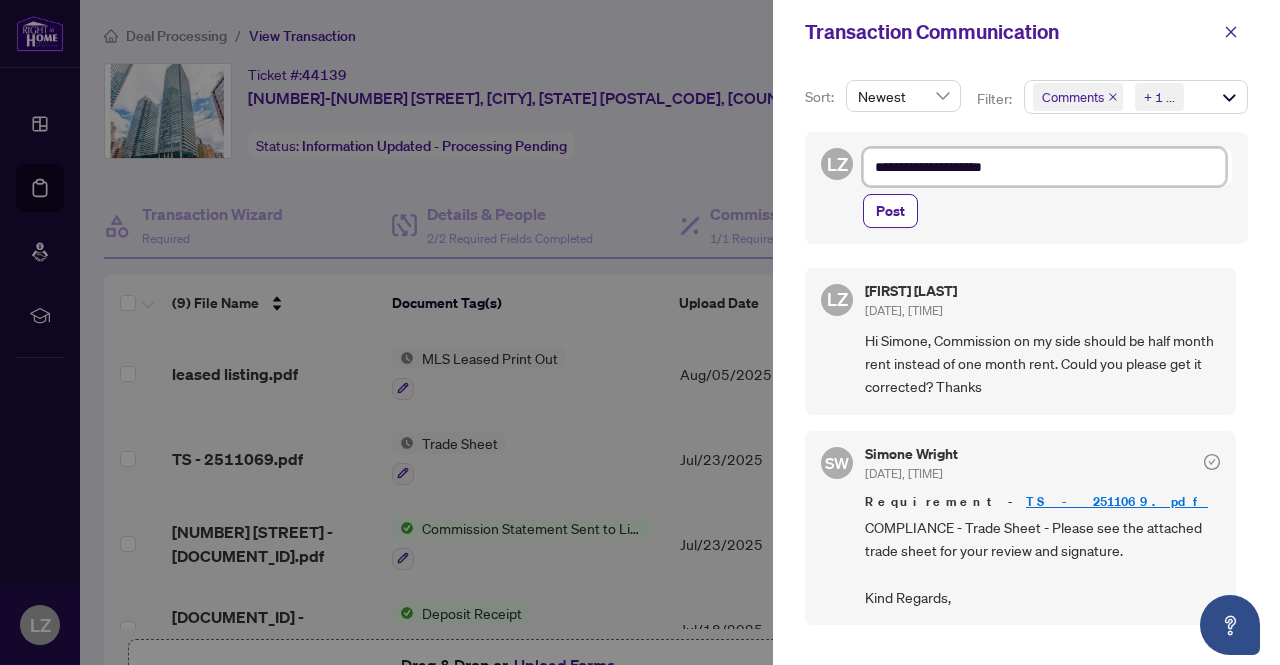 type on "**********" 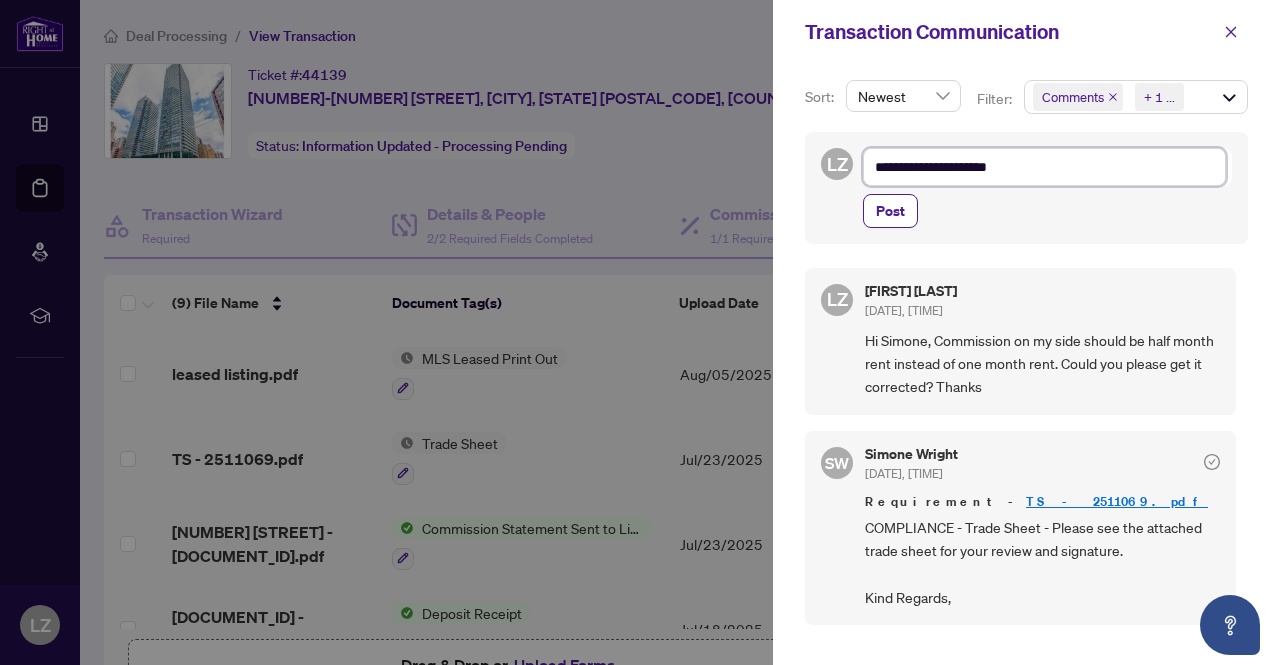 type on "**********" 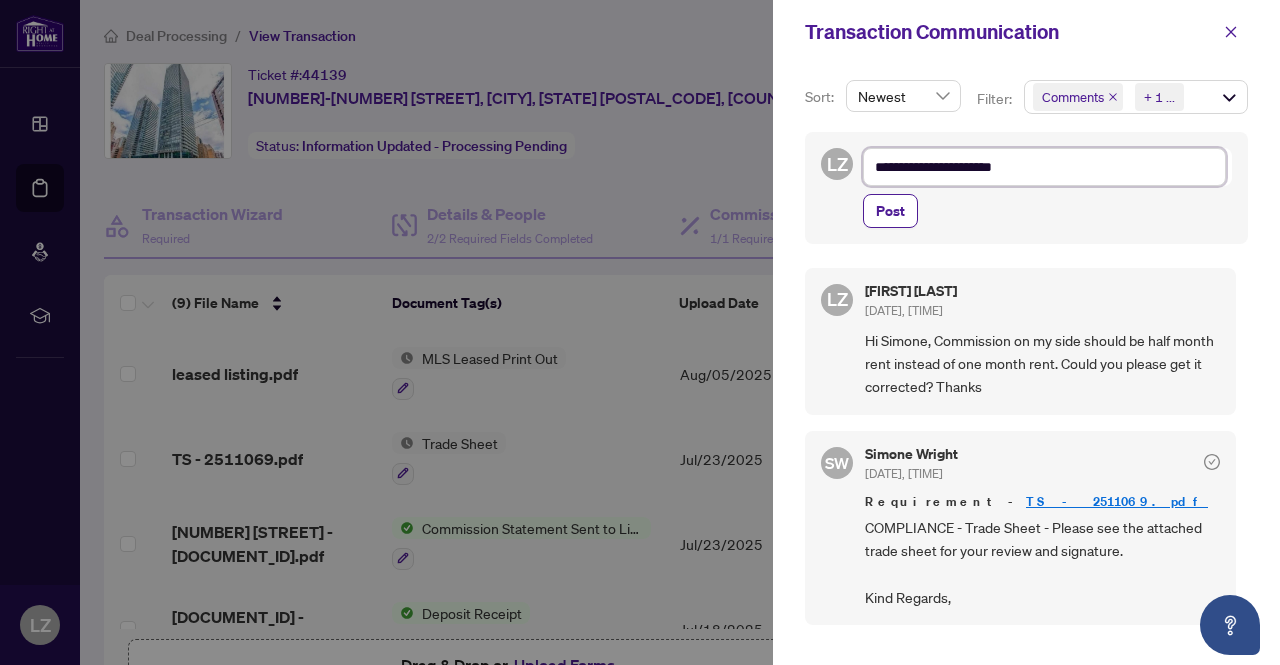type on "**********" 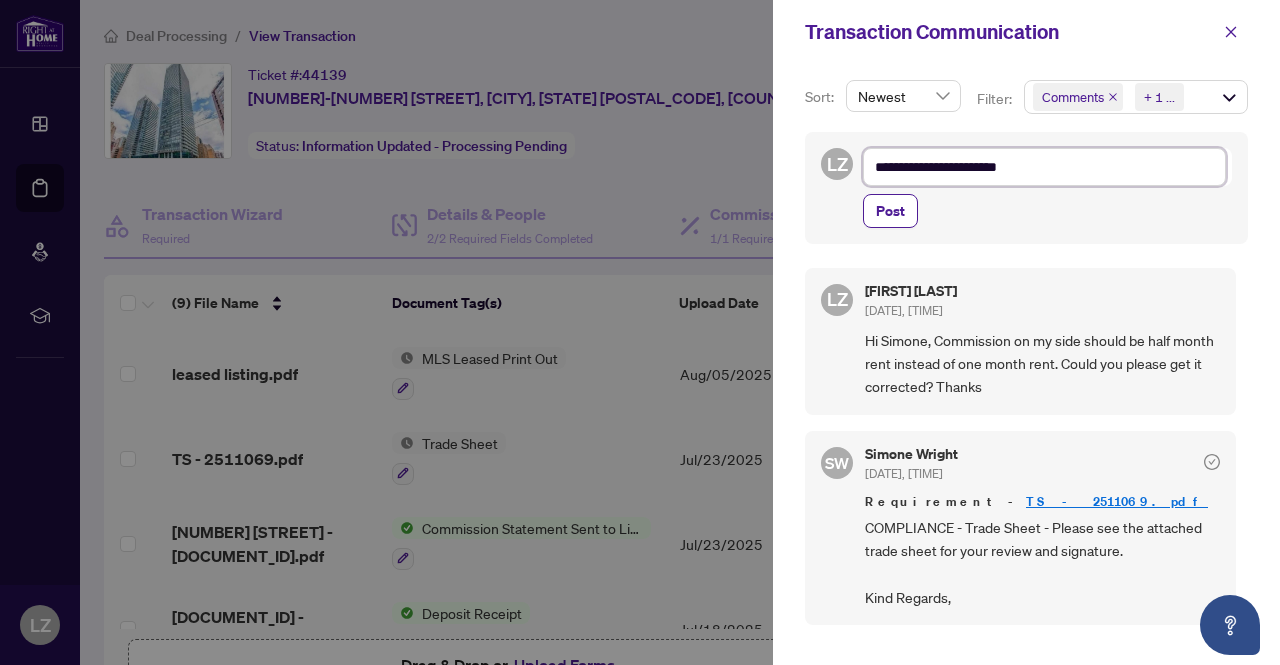type on "**********" 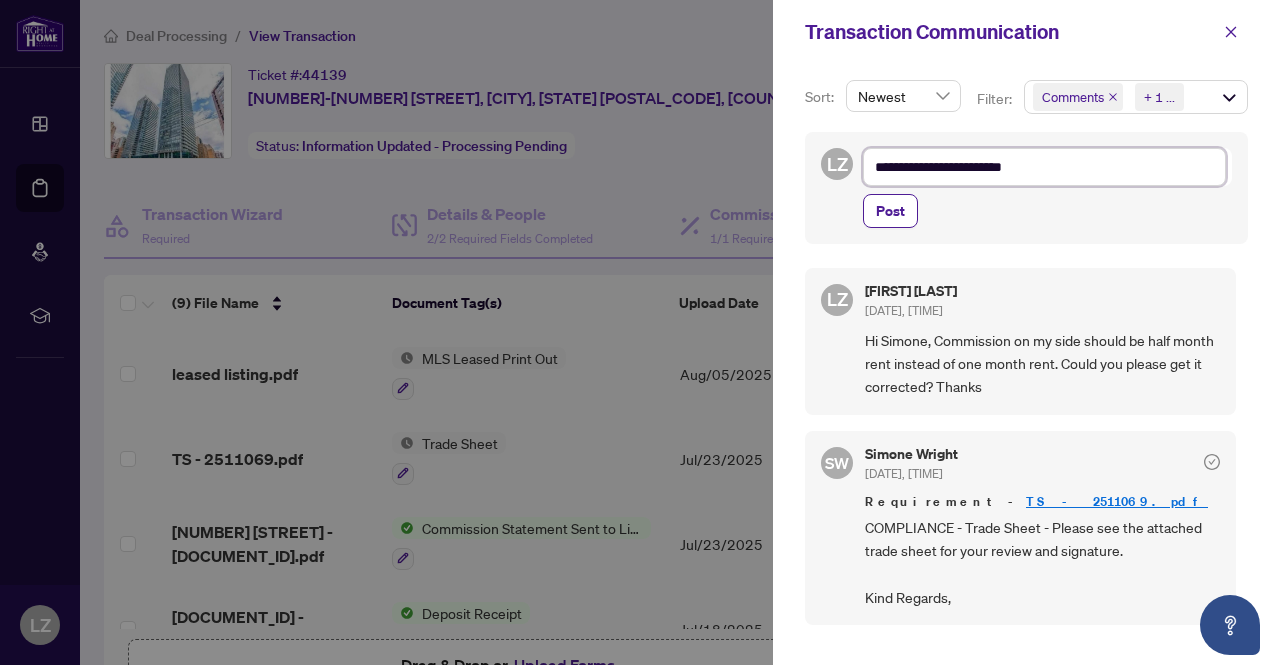 type on "**********" 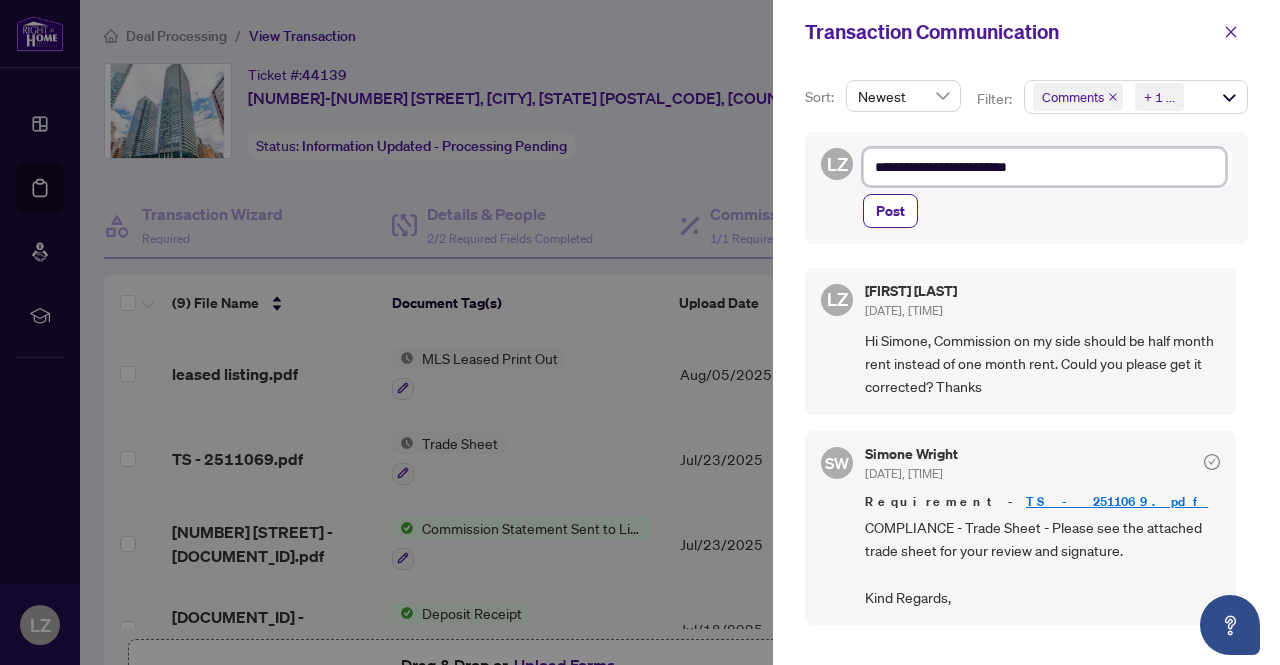 type on "**********" 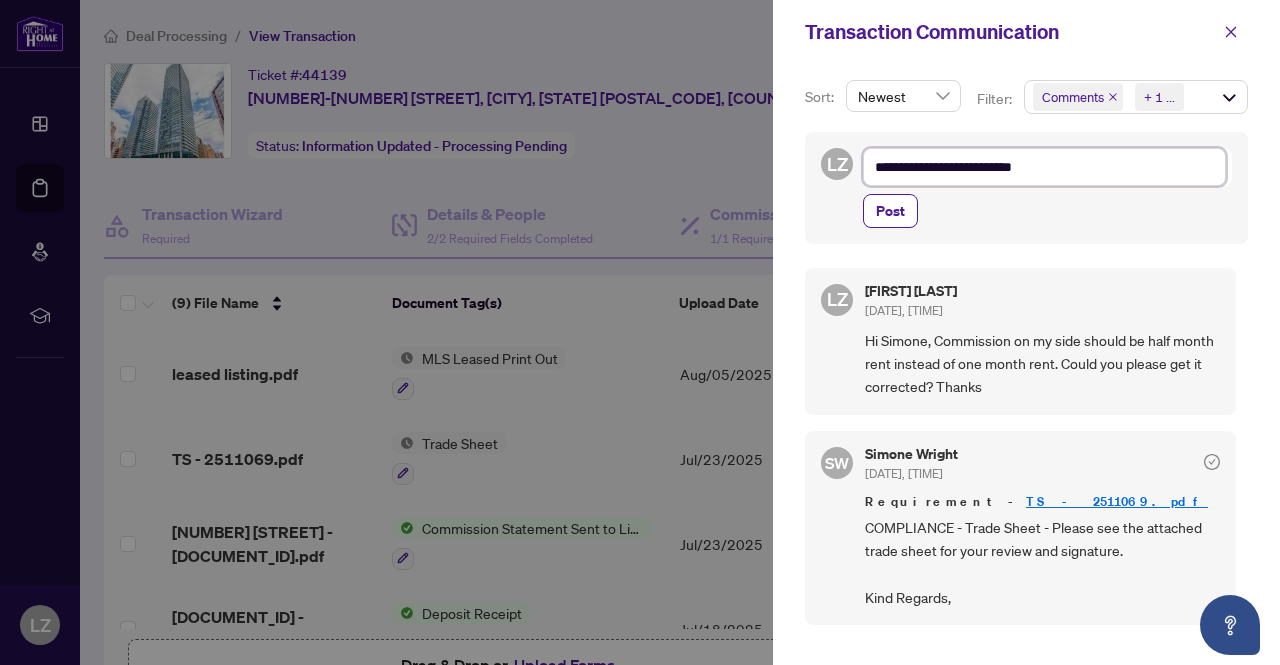 type on "**********" 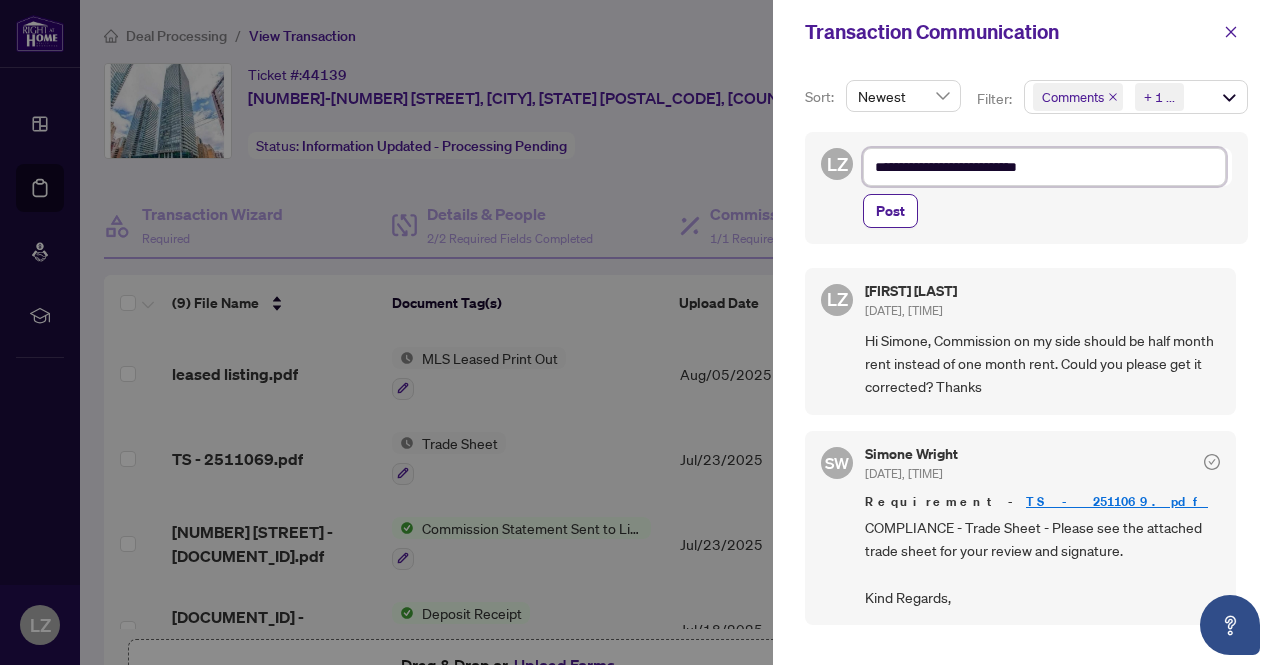 type on "**********" 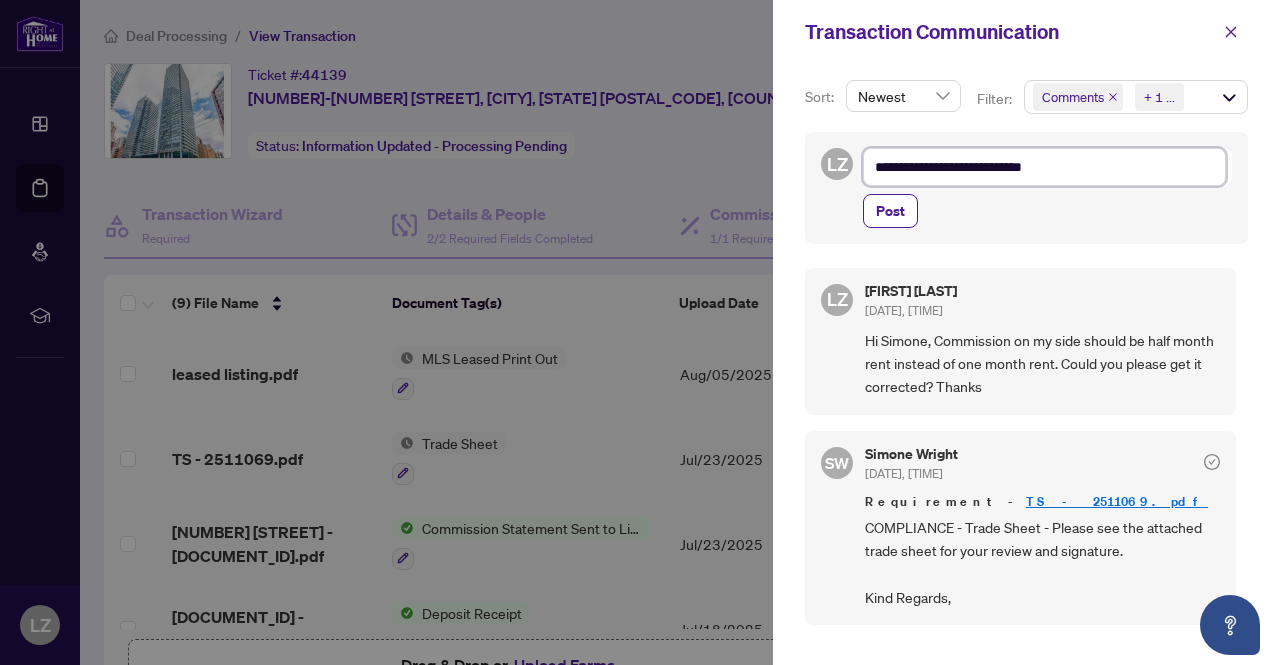 type on "**********" 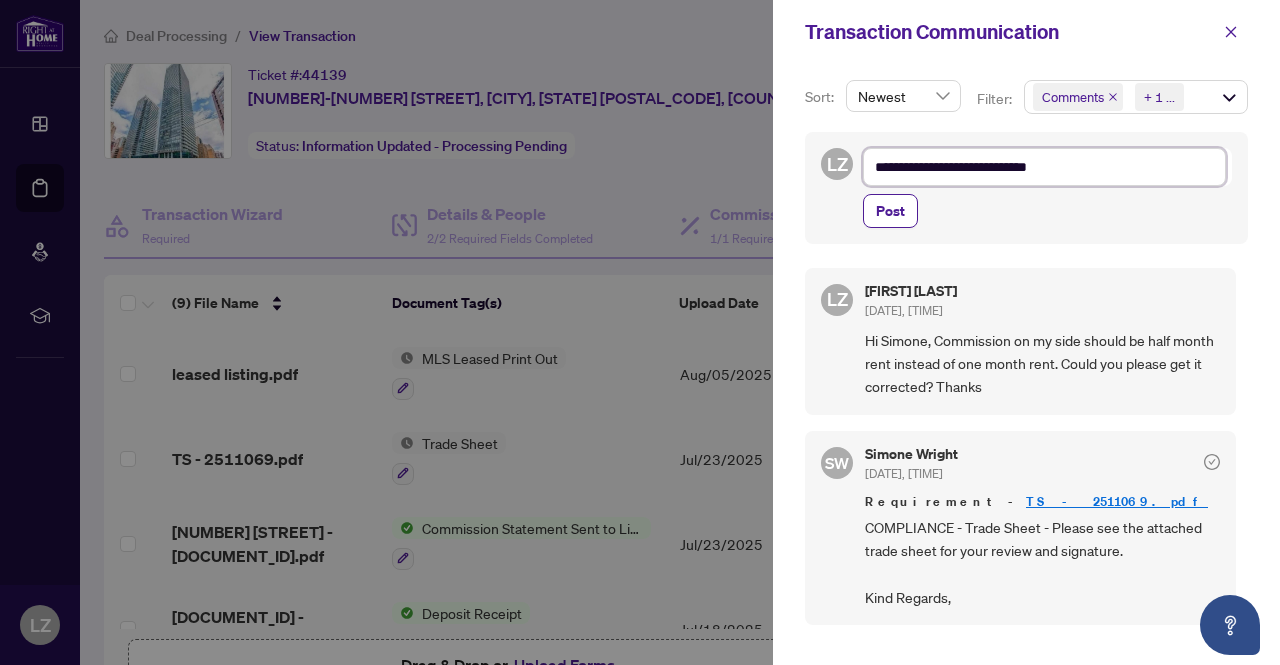 type on "**********" 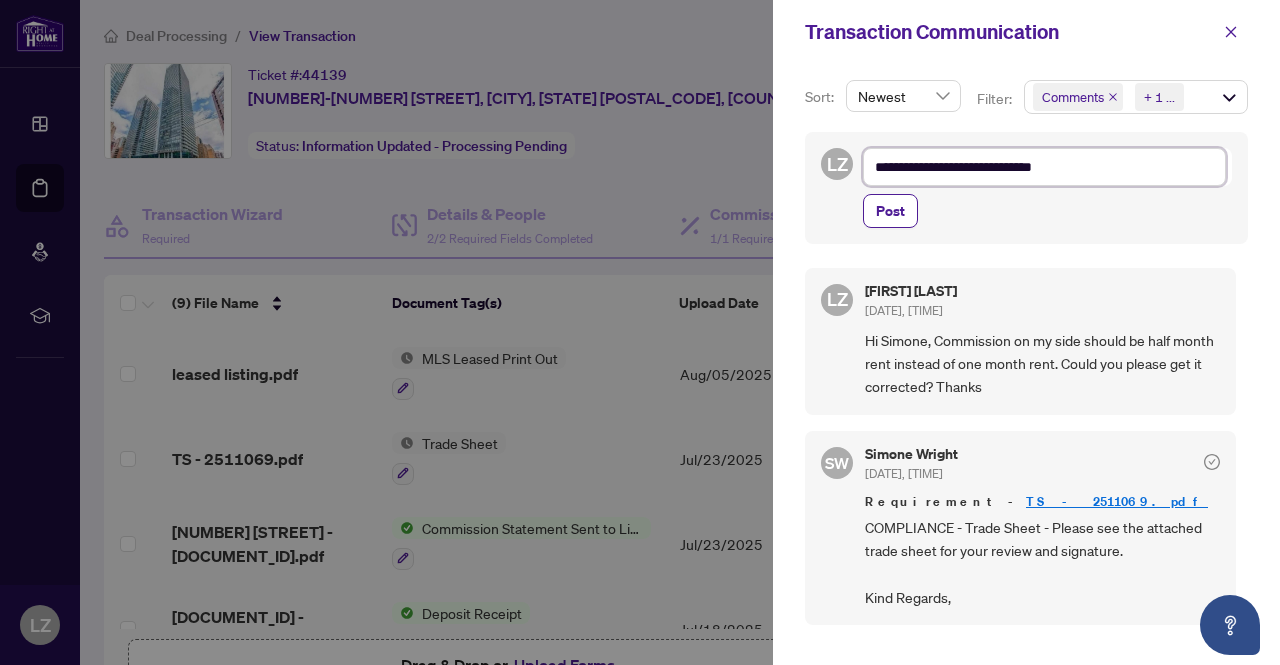 type on "**********" 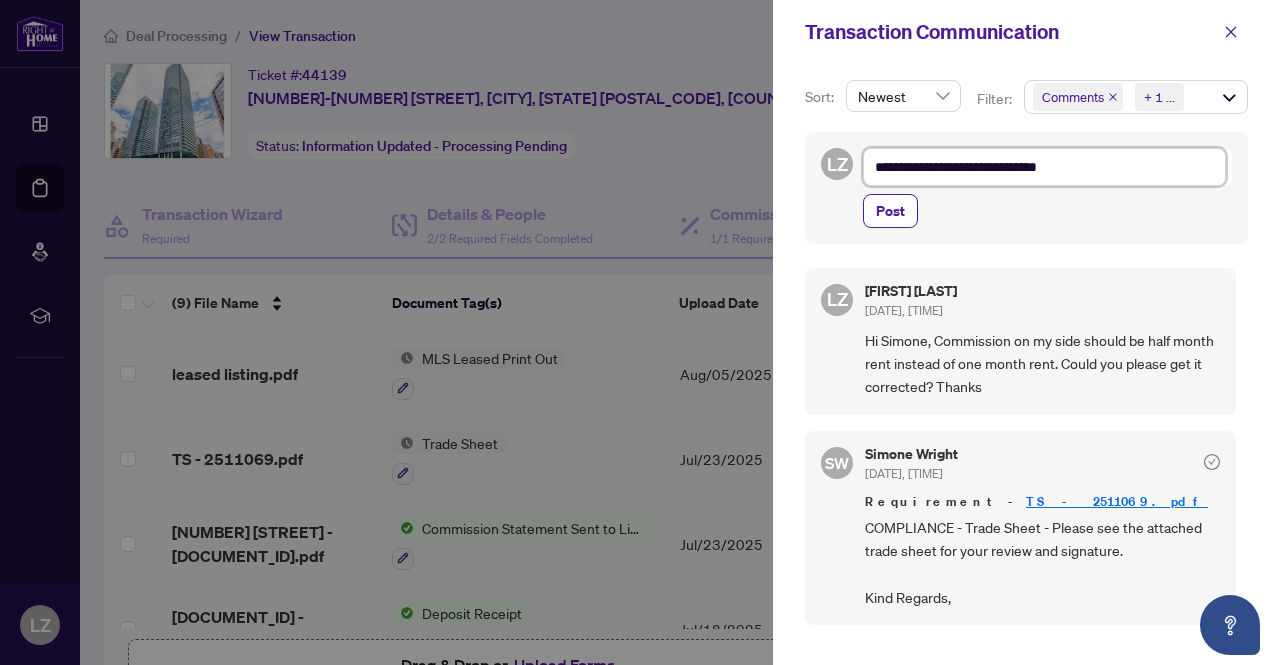 type on "**********" 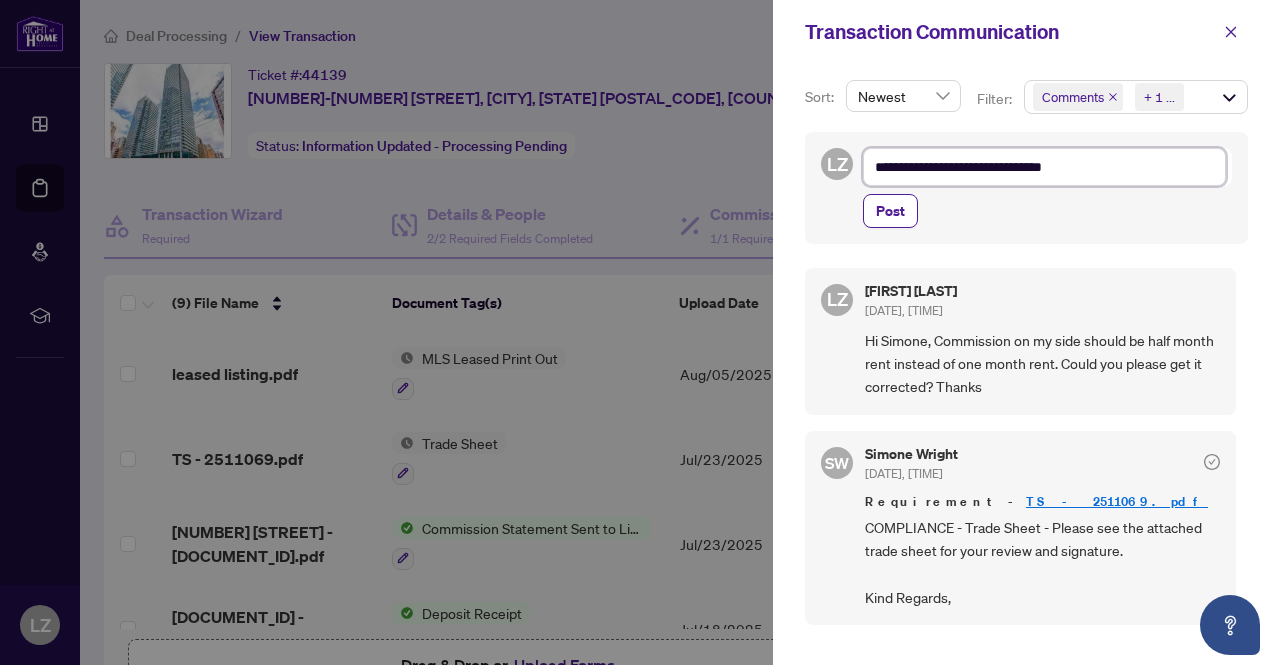 type on "**********" 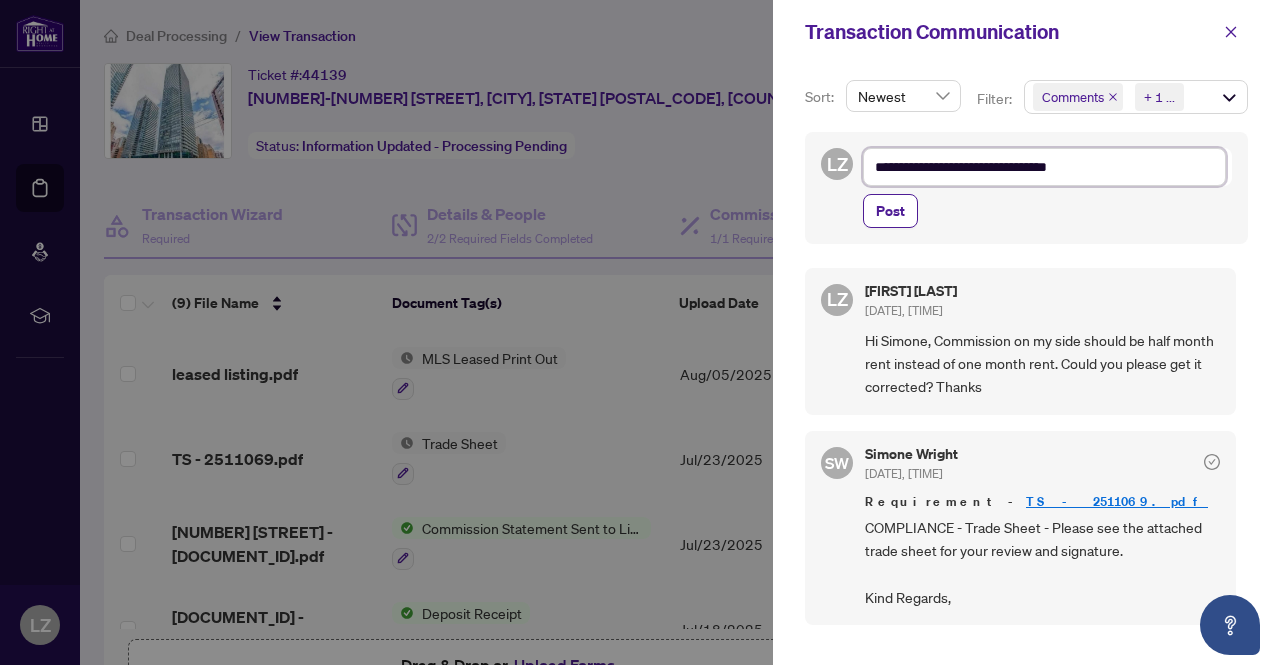 type on "**********" 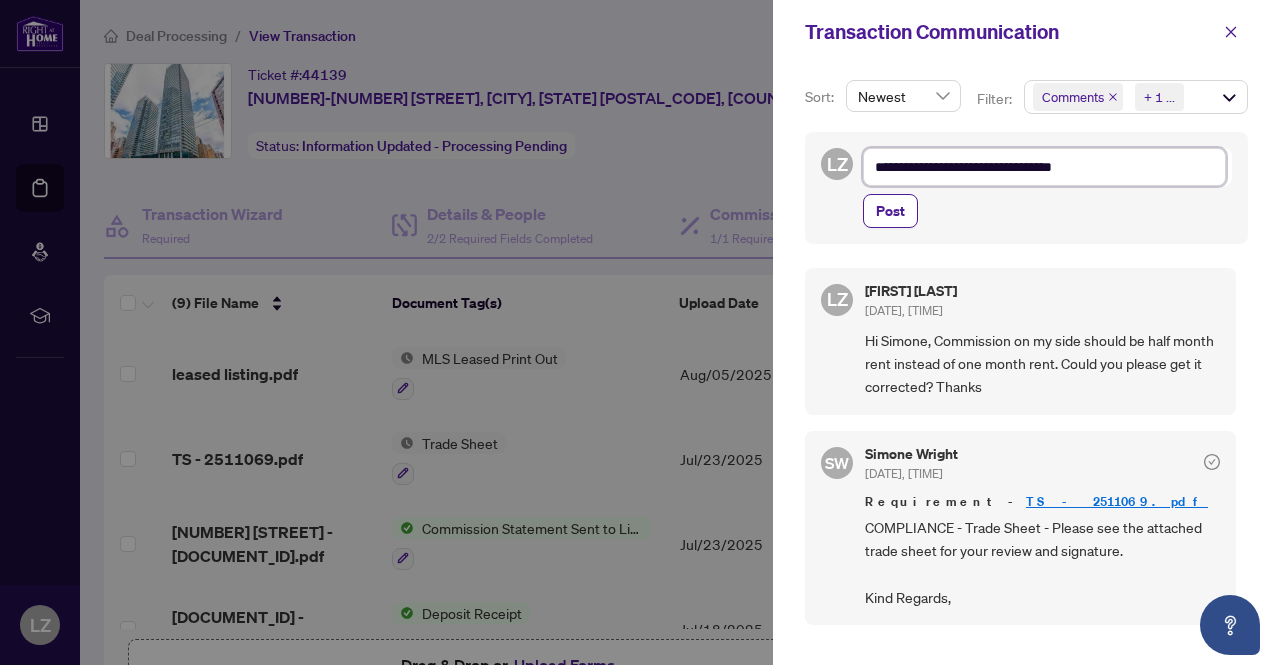 type on "**********" 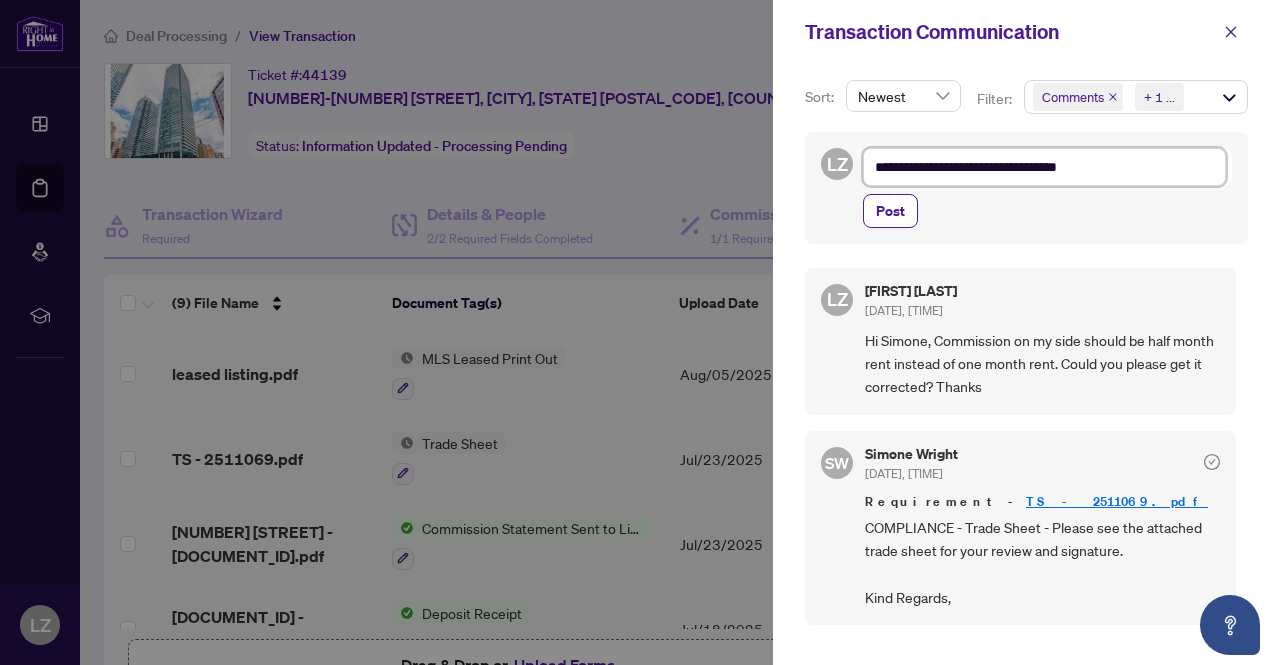 type on "**********" 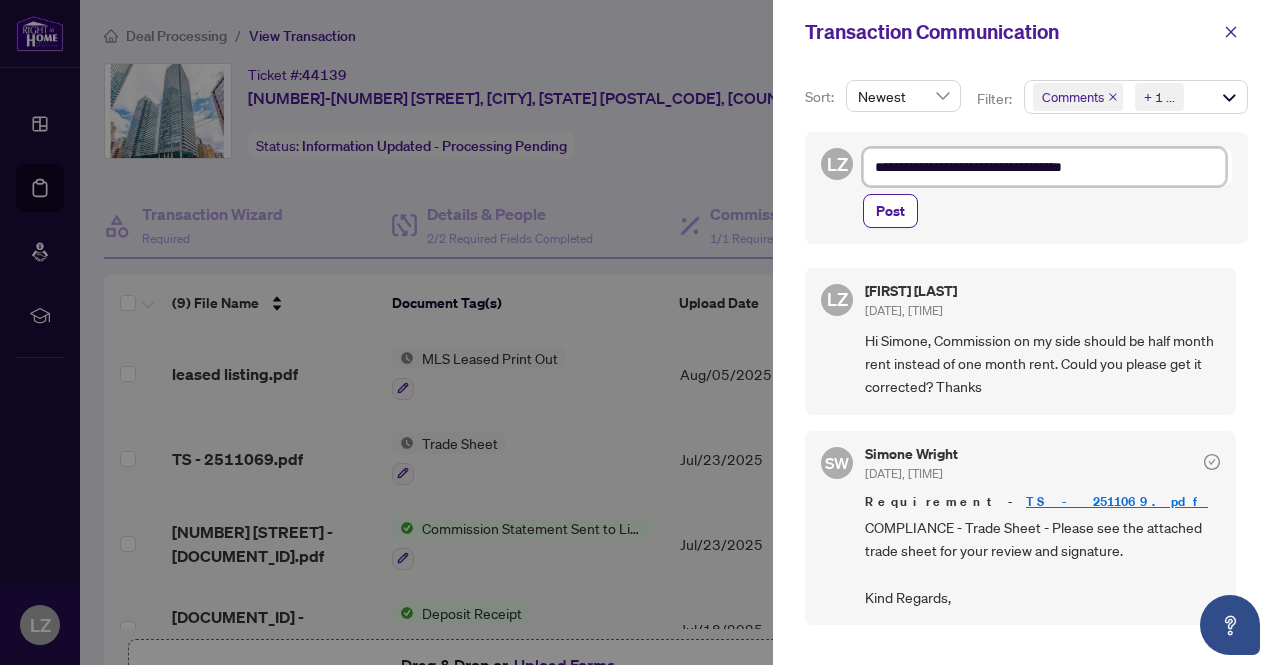 type on "**********" 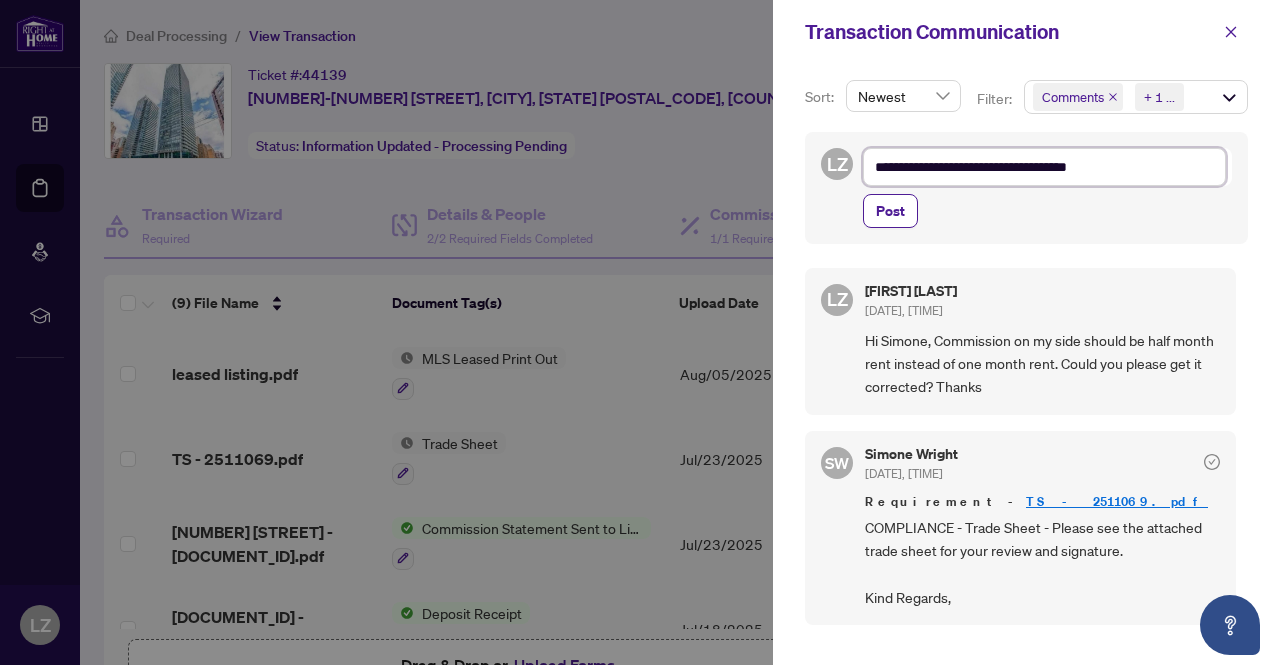 type on "**********" 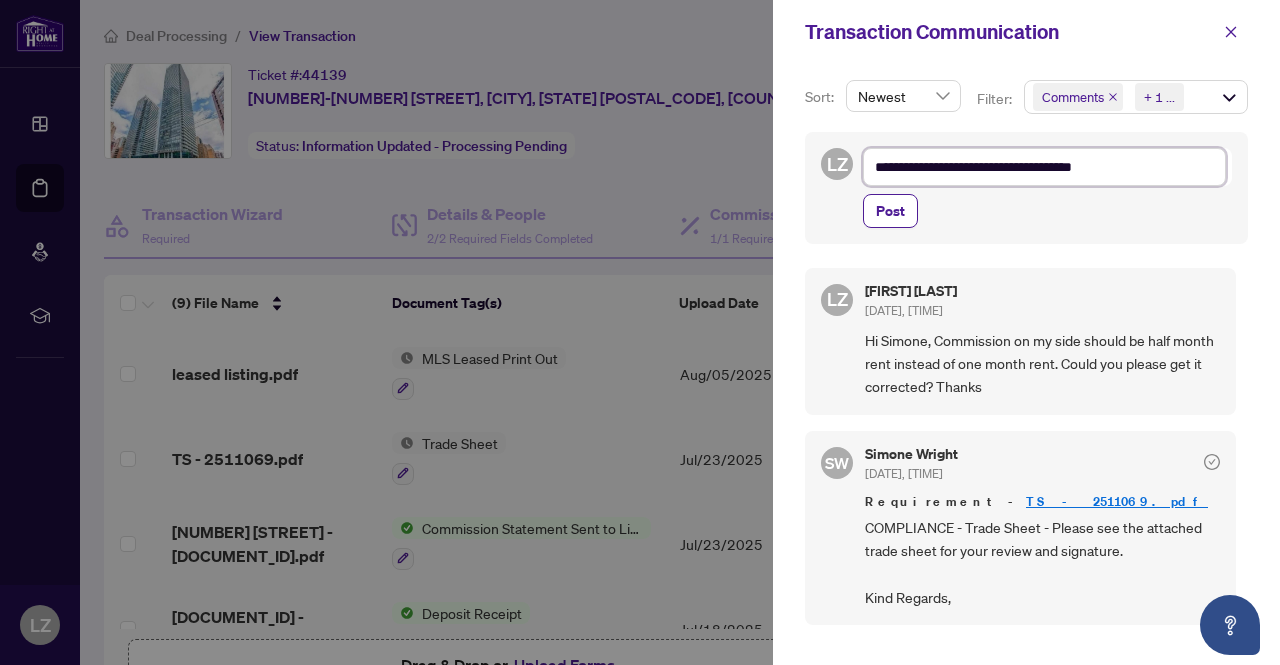 type on "**********" 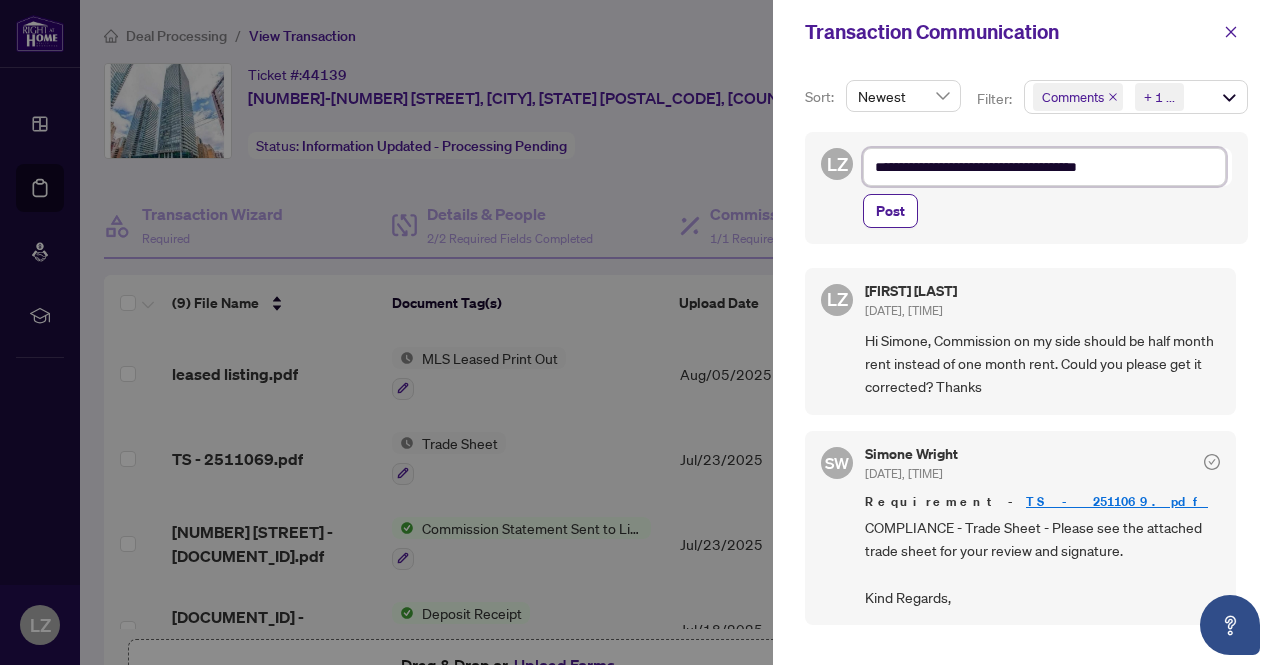 type on "**********" 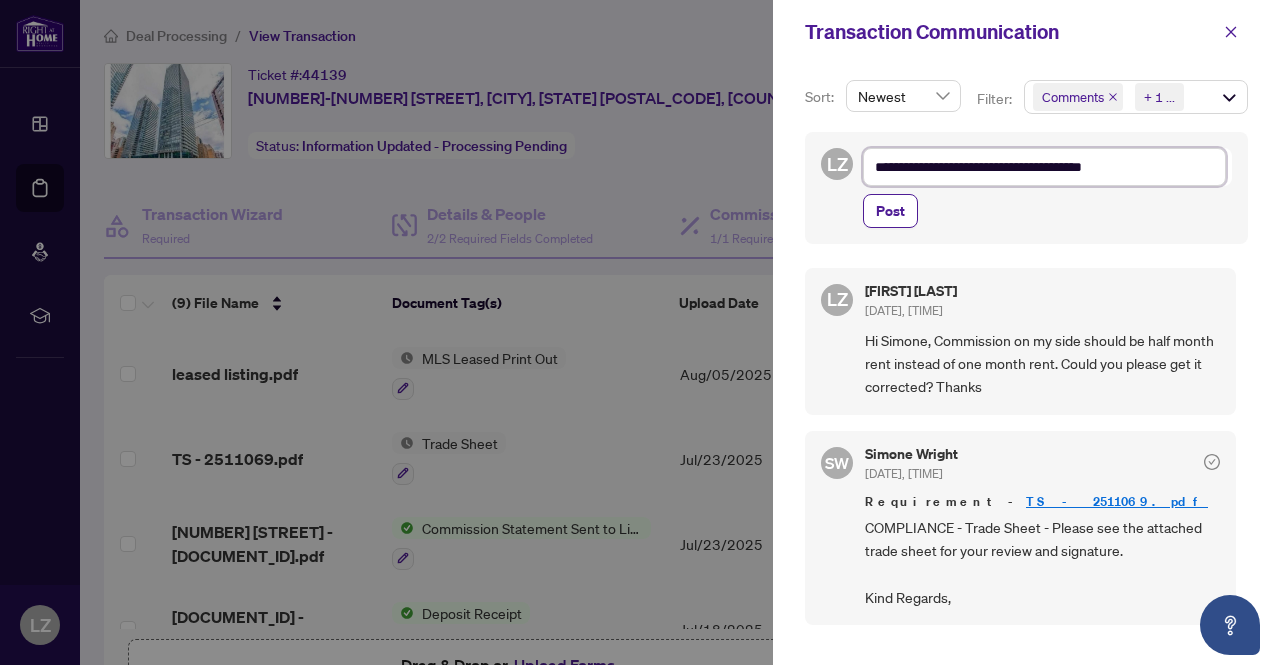 type on "**********" 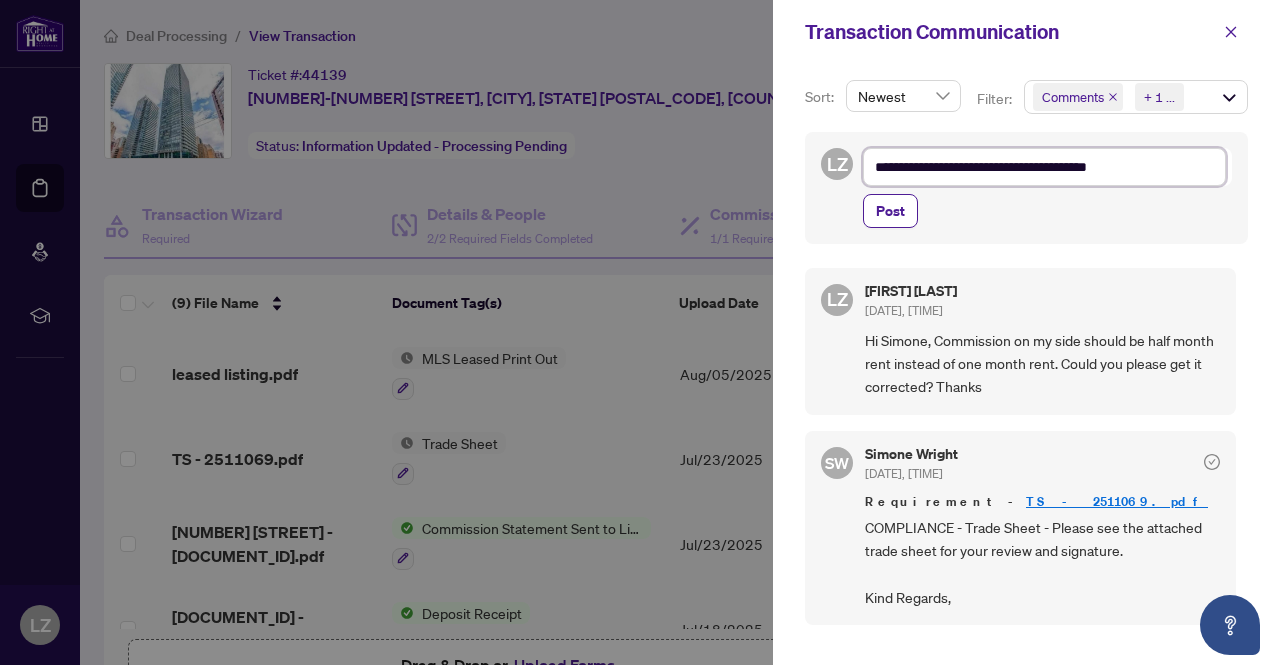 type on "**********" 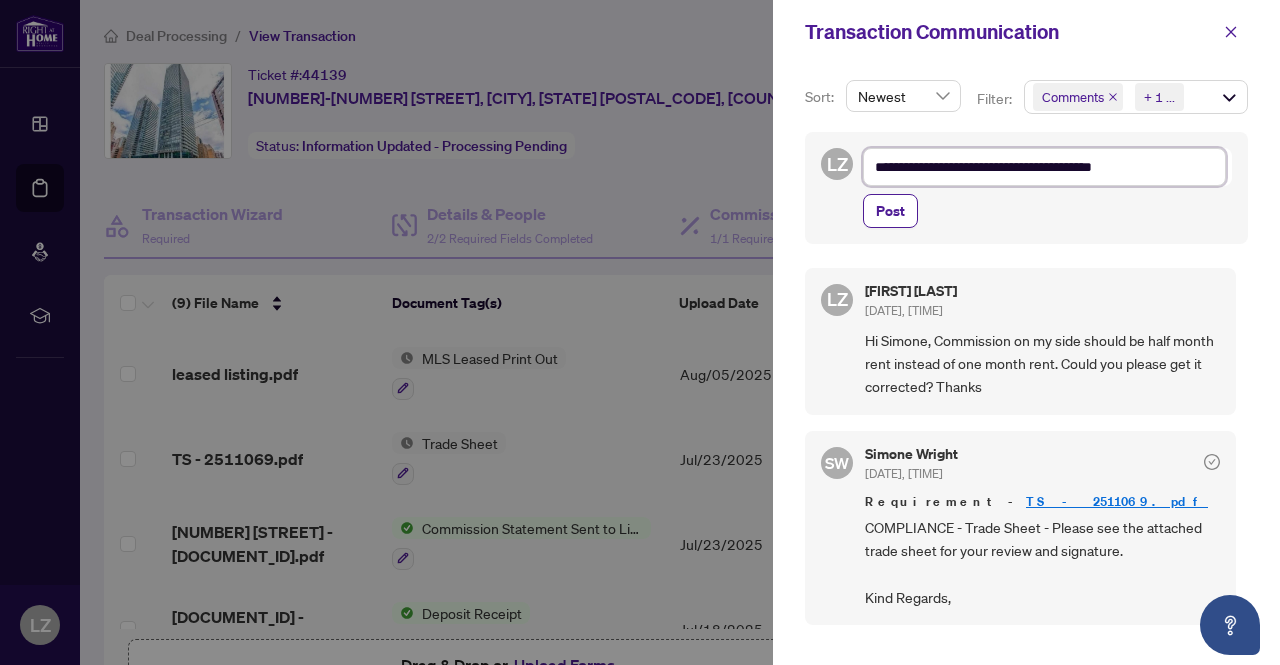 type on "**********" 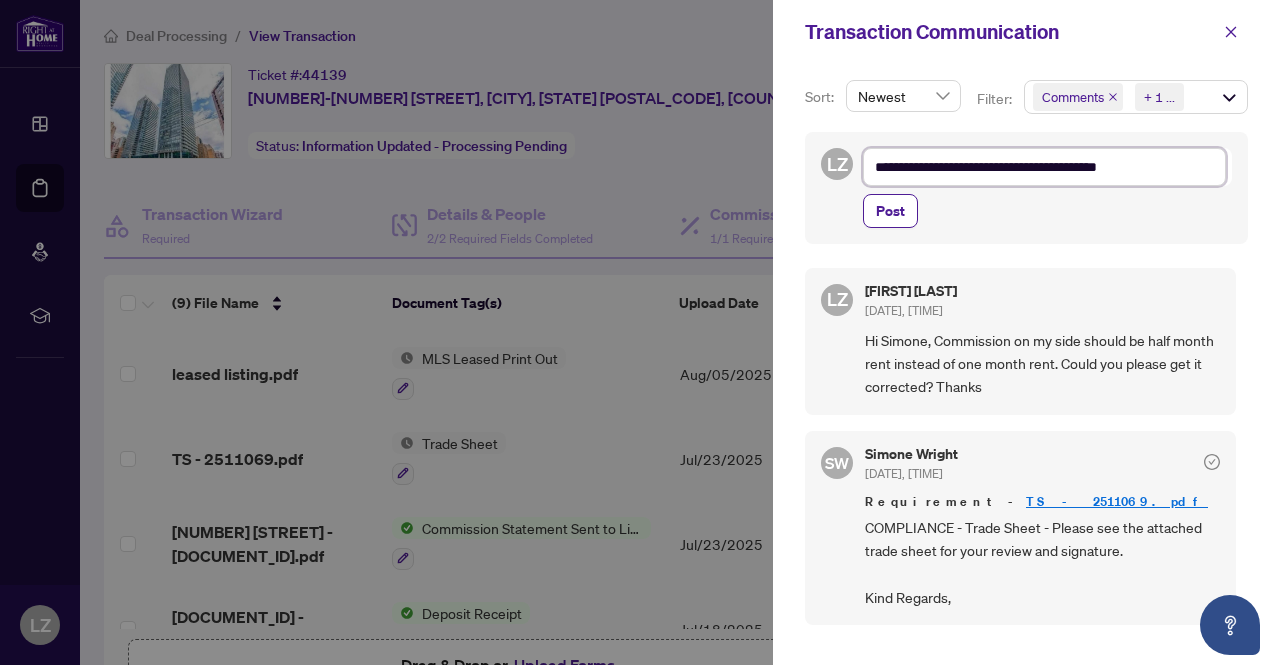 type on "**********" 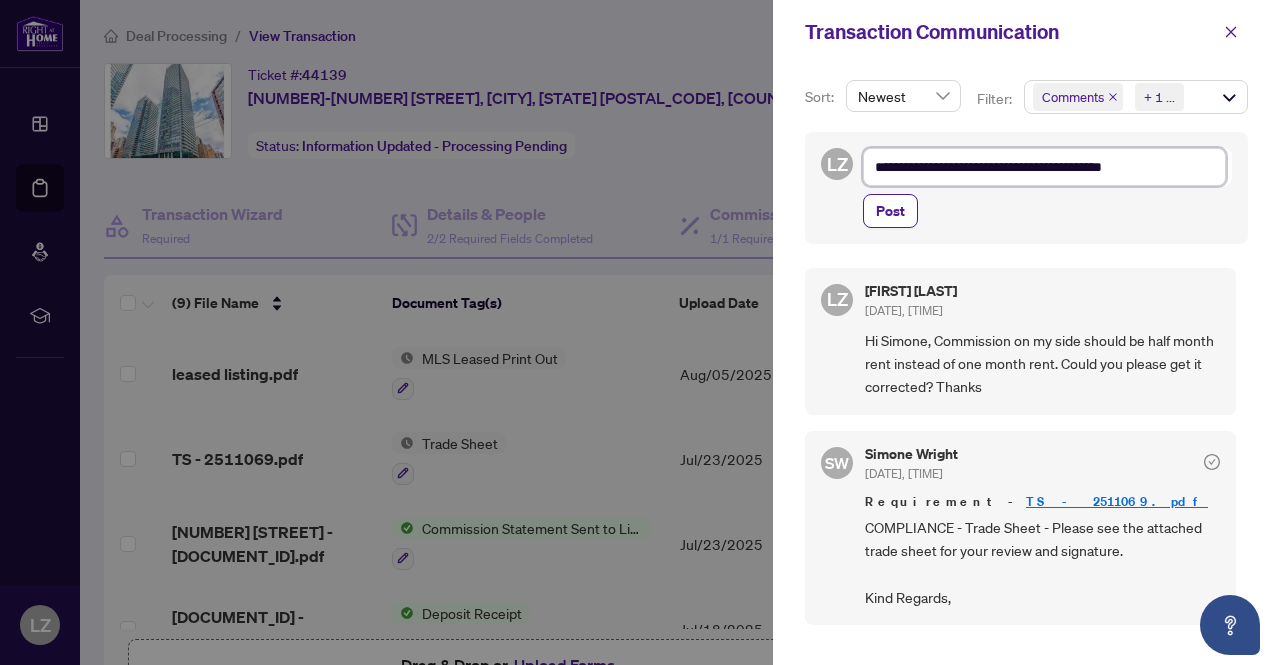 type on "**********" 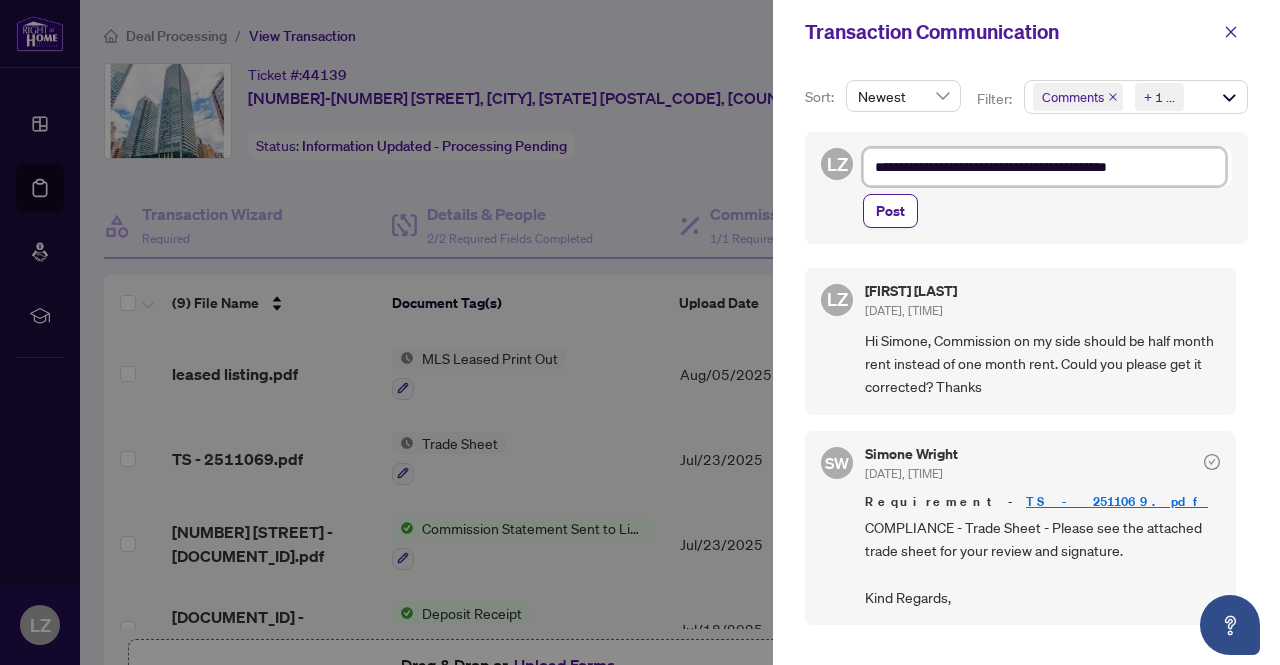 type on "**********" 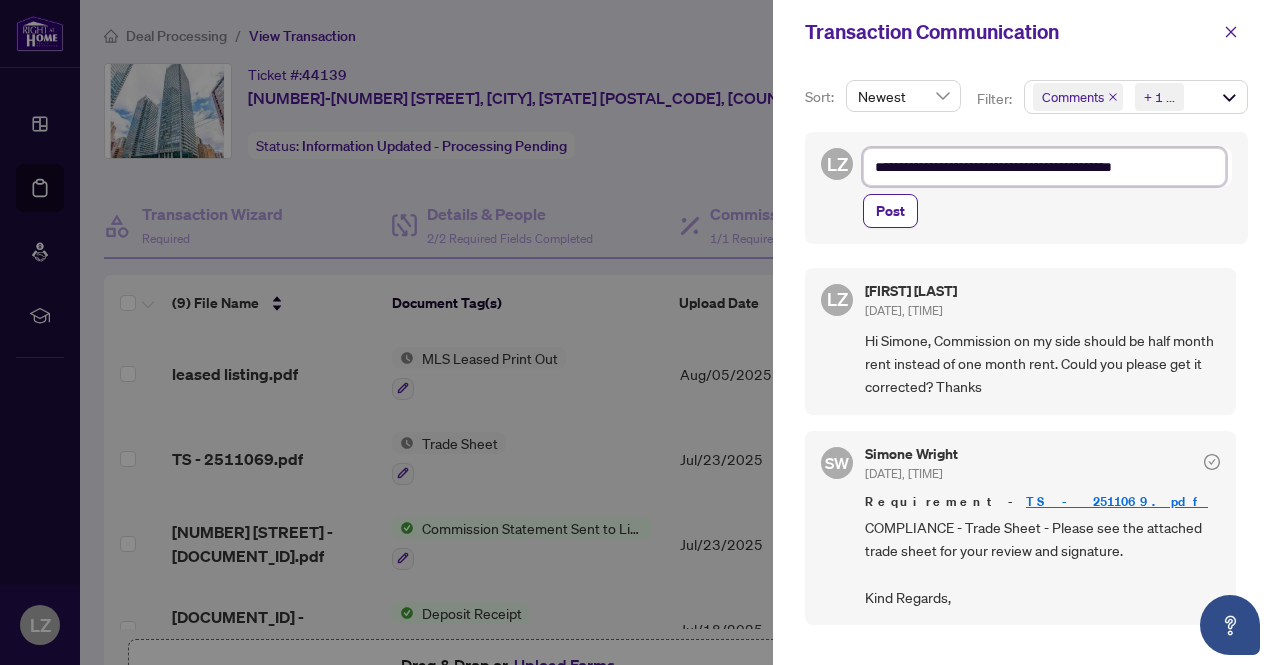 type on "**********" 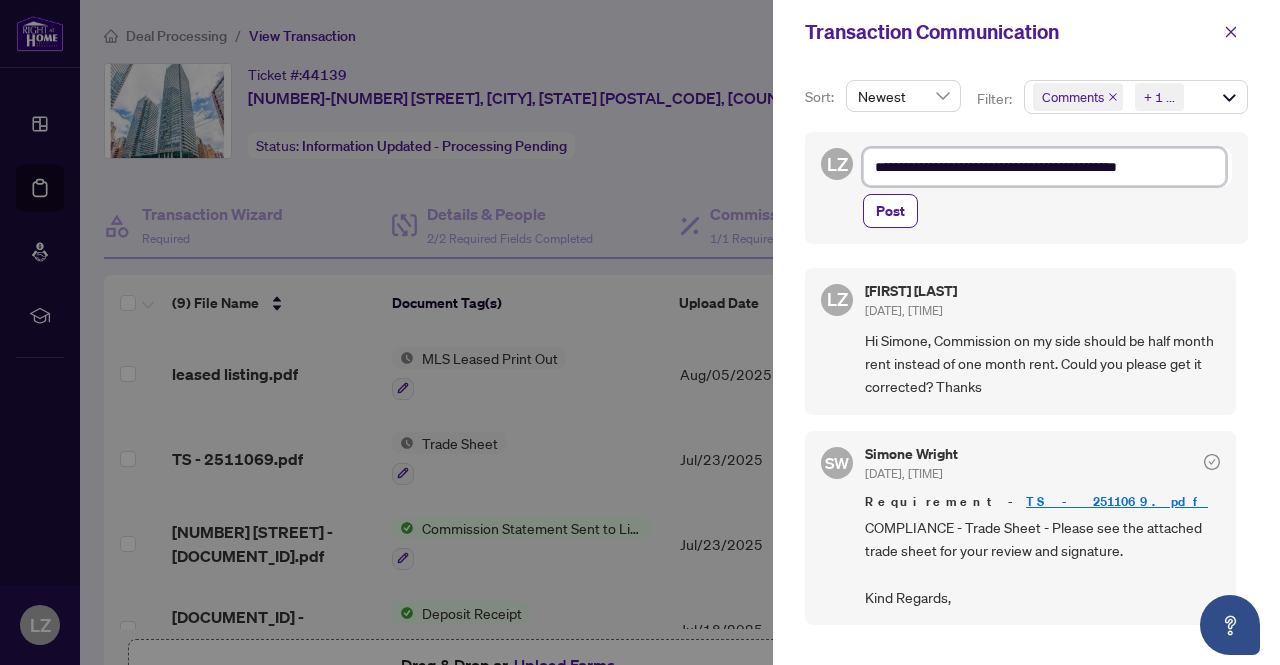 type on "**********" 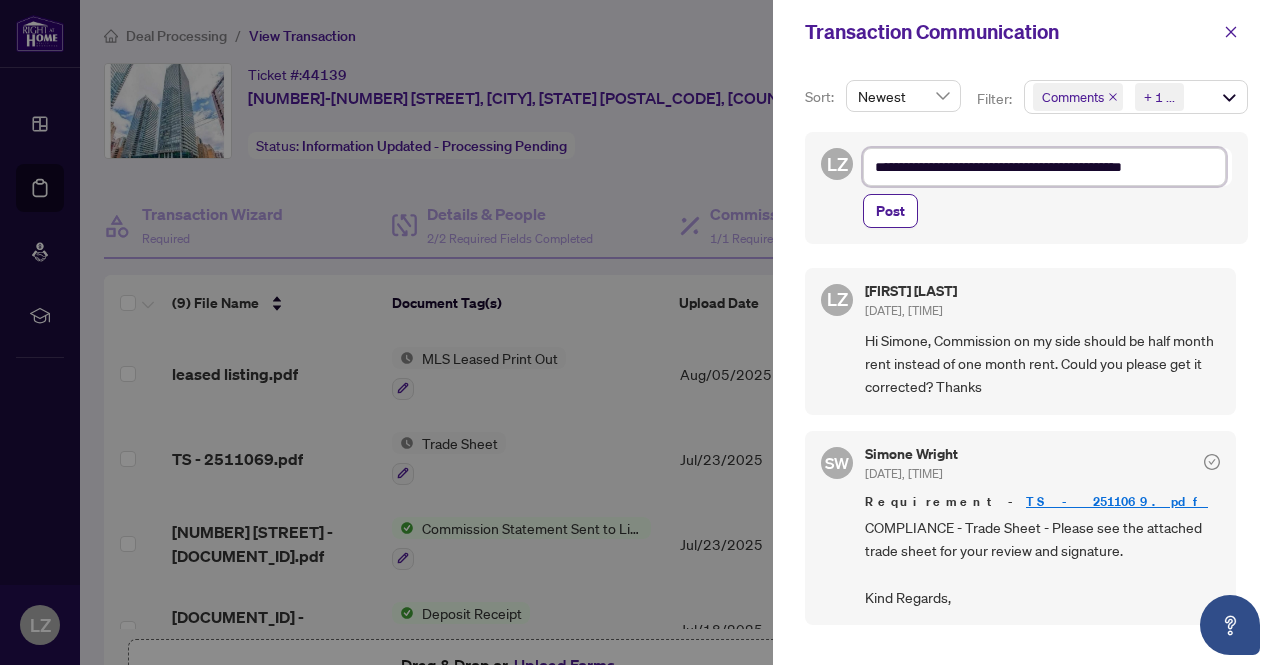 type on "**********" 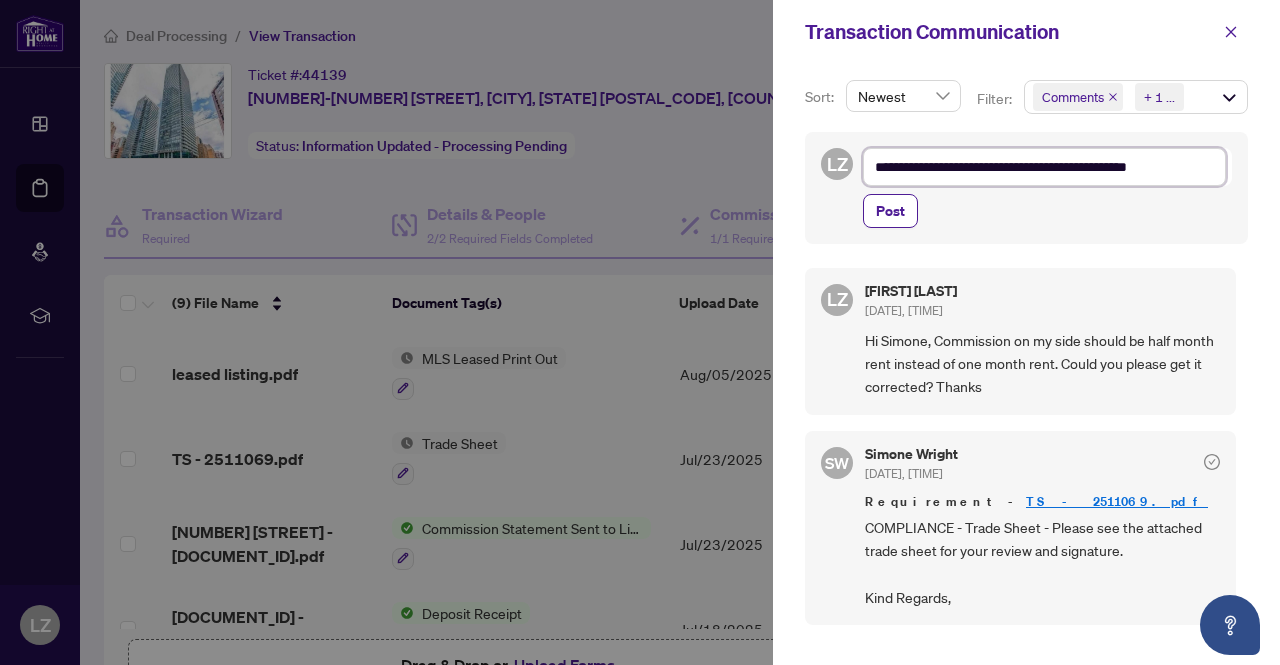 click on "**********" at bounding box center (1044, 167) 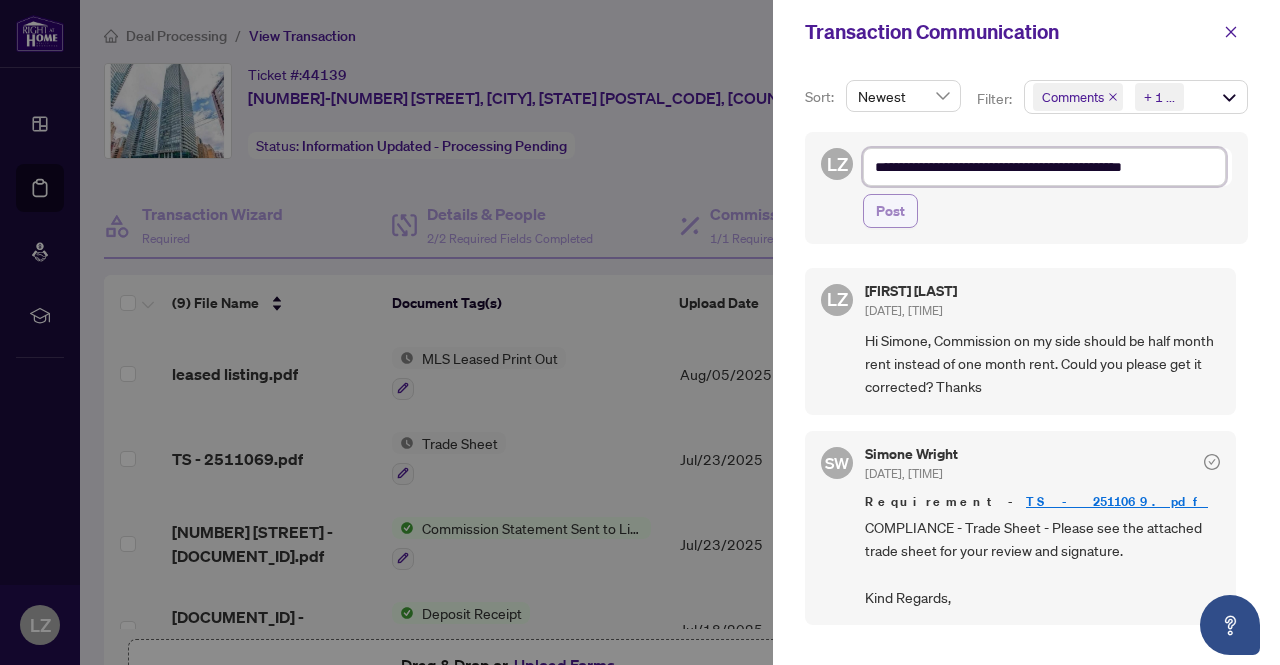 type on "**********" 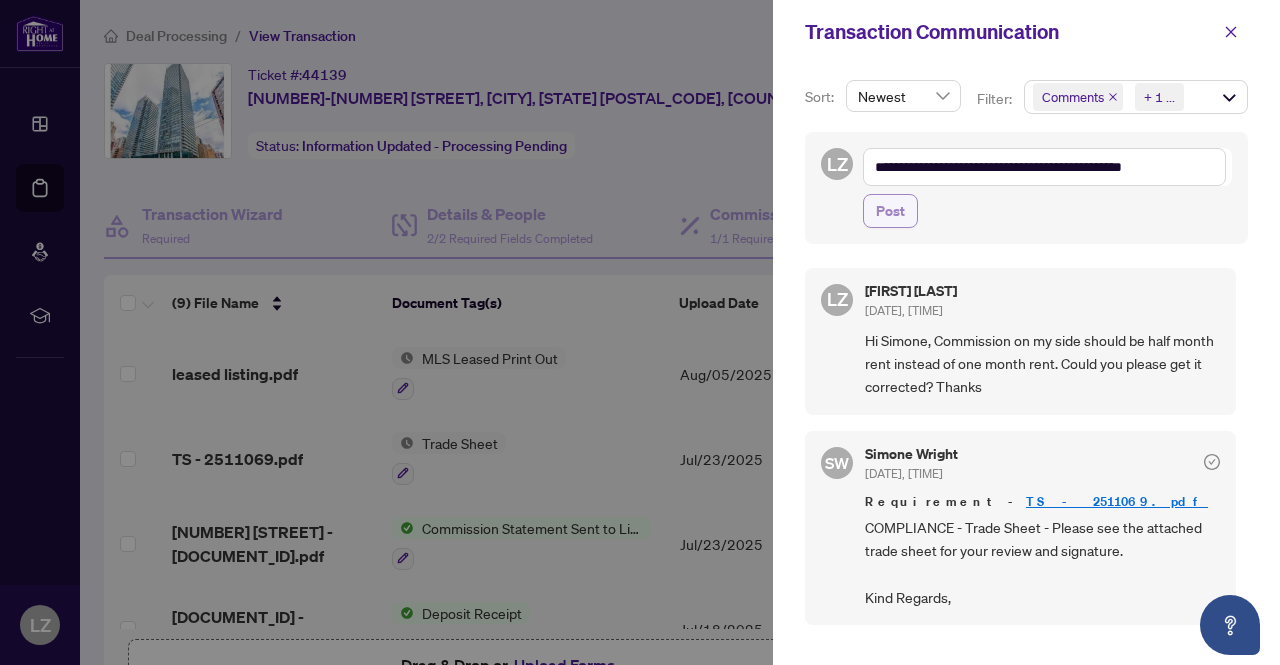 click on "Post" at bounding box center (890, 211) 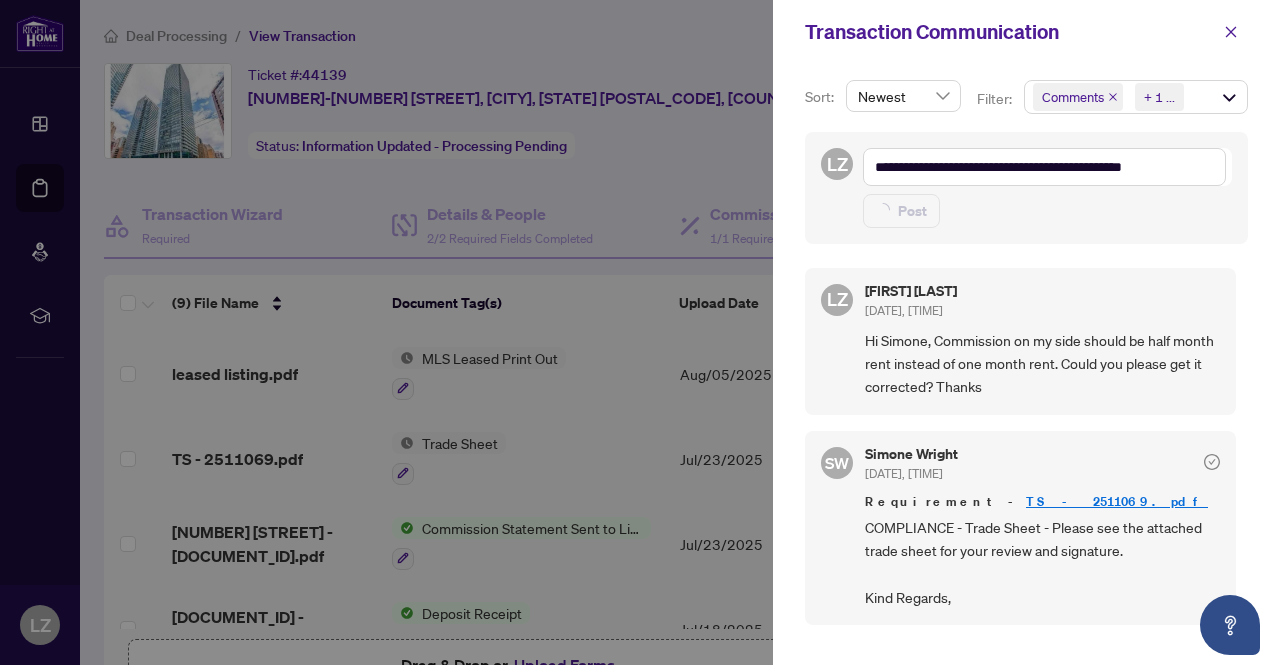 type 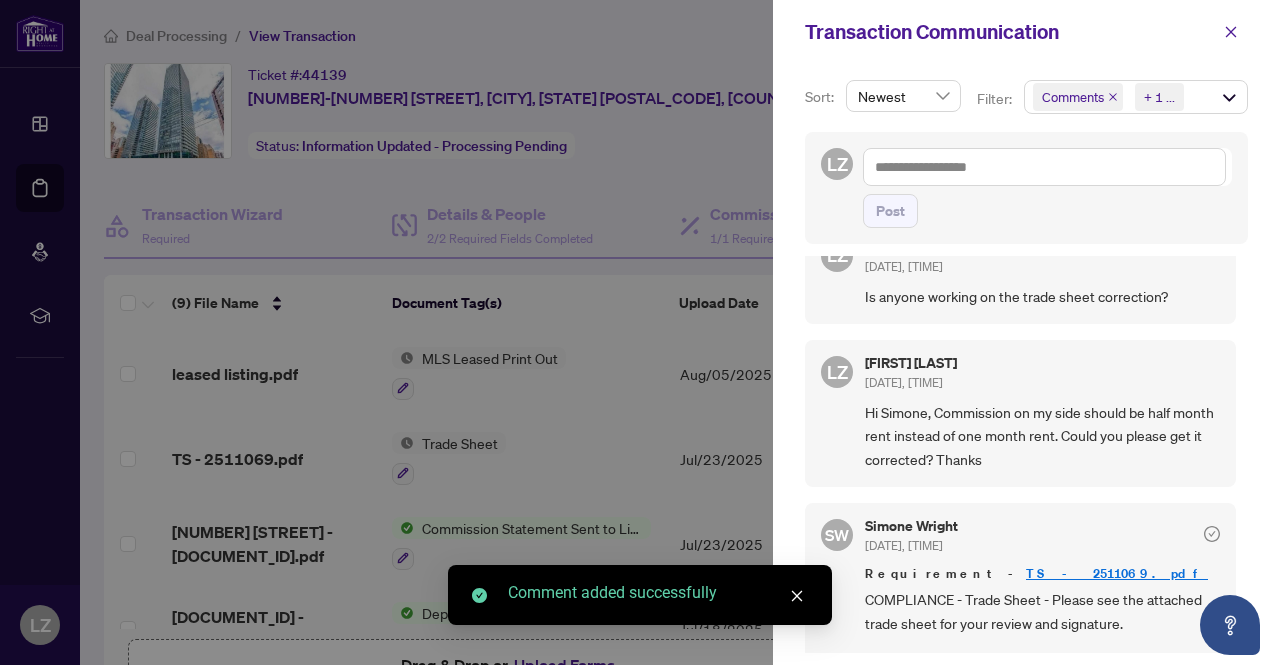 scroll, scrollTop: 86, scrollLeft: 0, axis: vertical 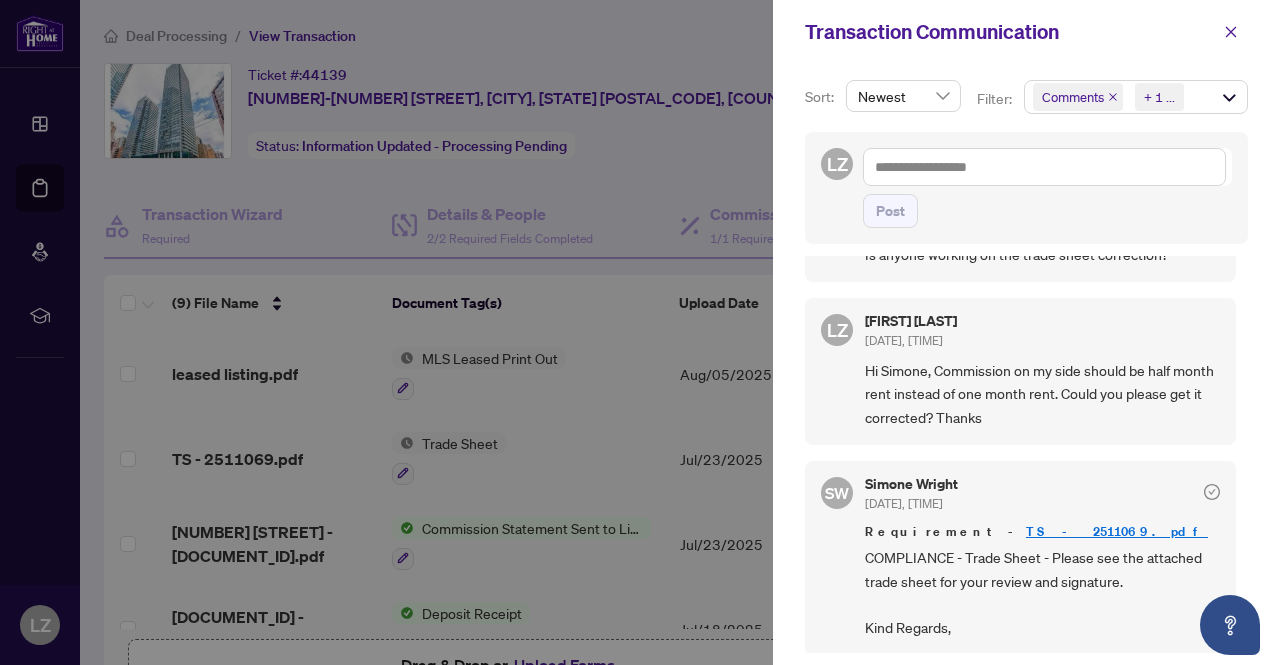 click at bounding box center (640, 332) 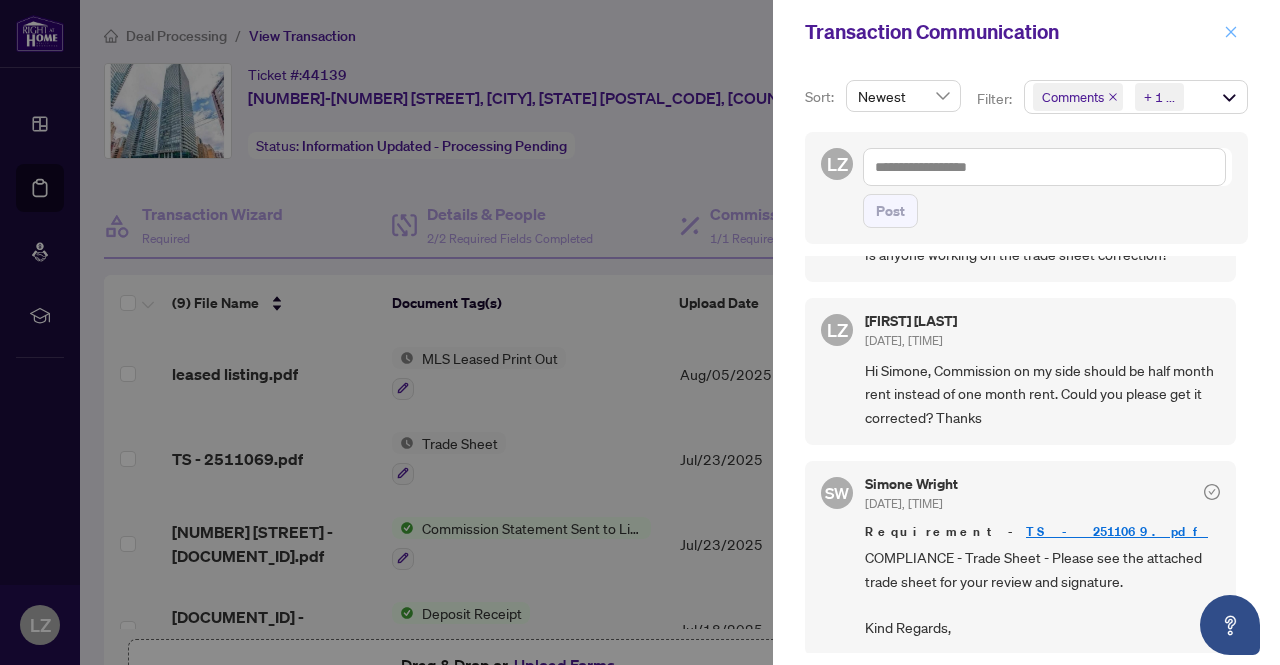 click at bounding box center (1231, 32) 